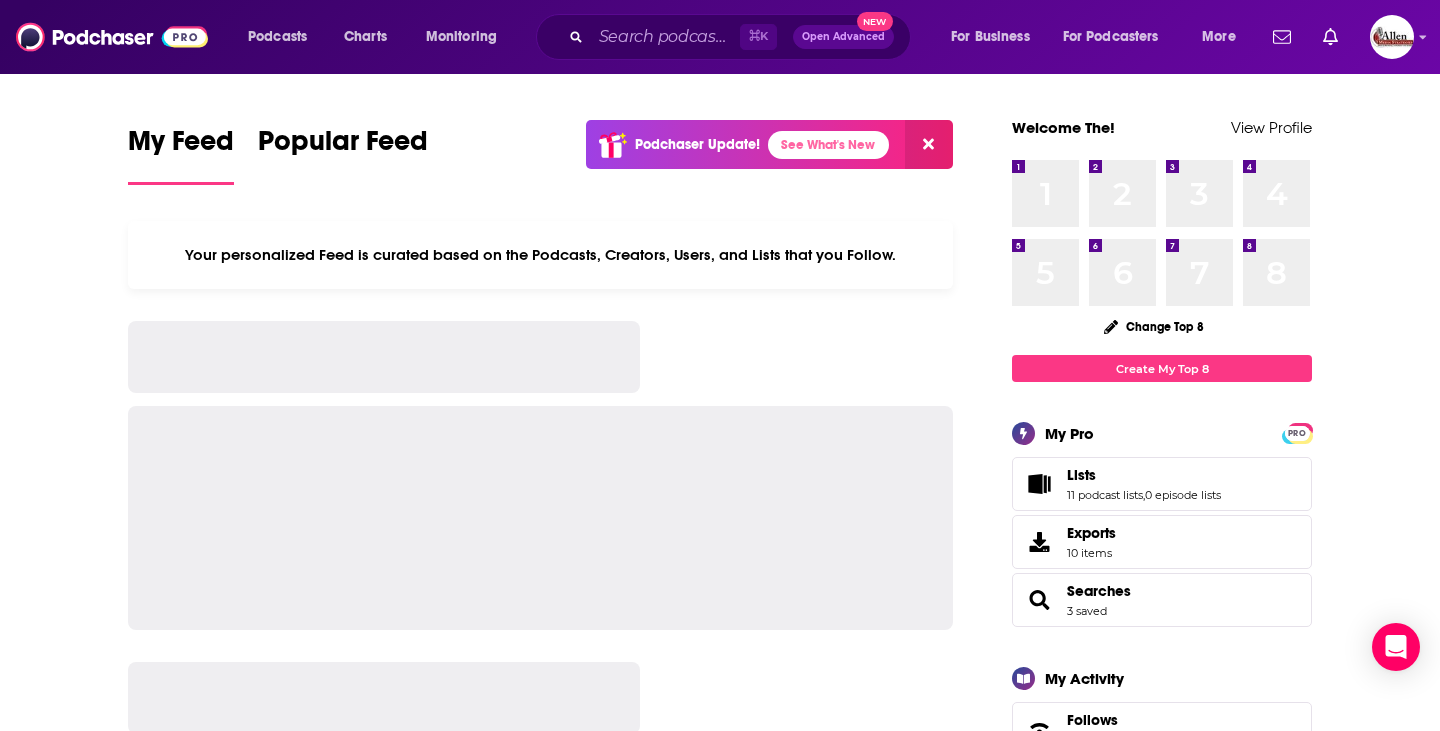 scroll, scrollTop: 0, scrollLeft: 0, axis: both 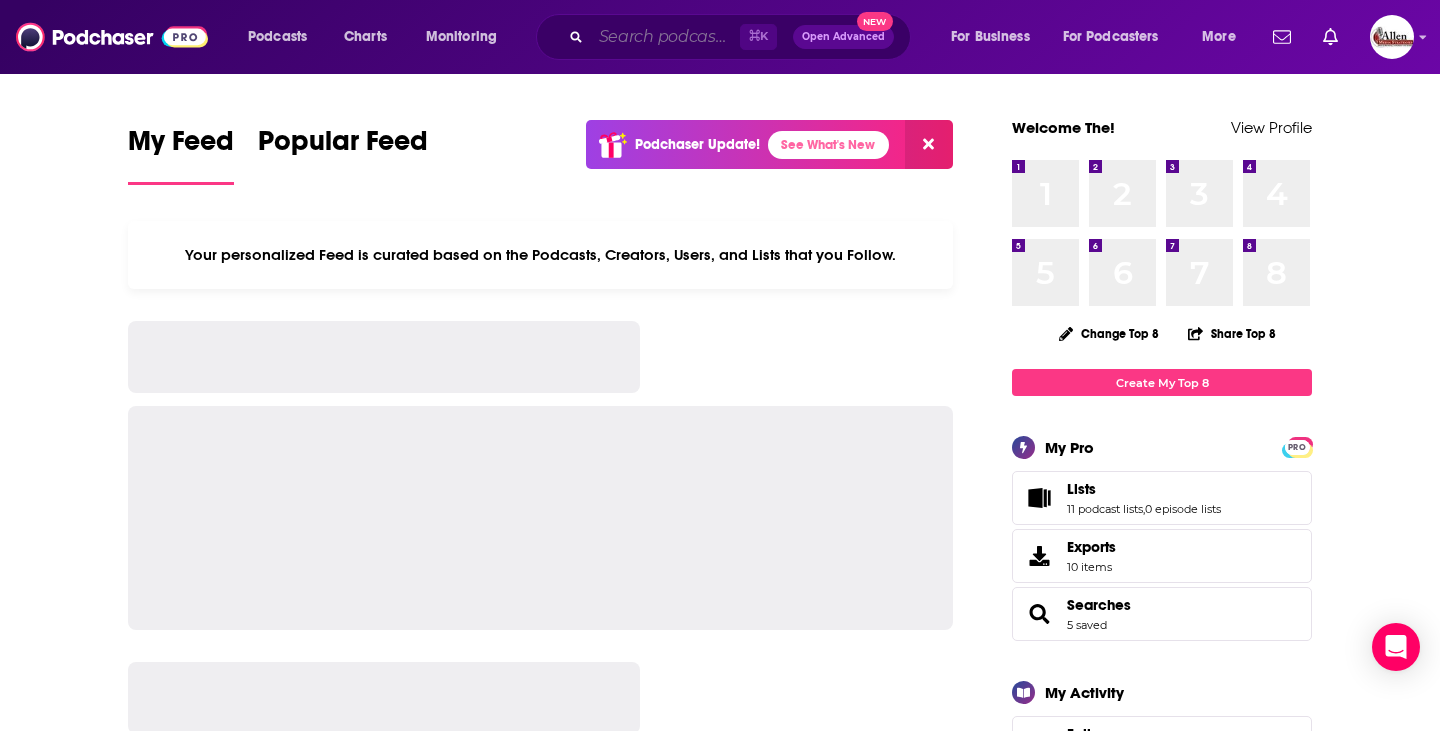 click at bounding box center (665, 37) 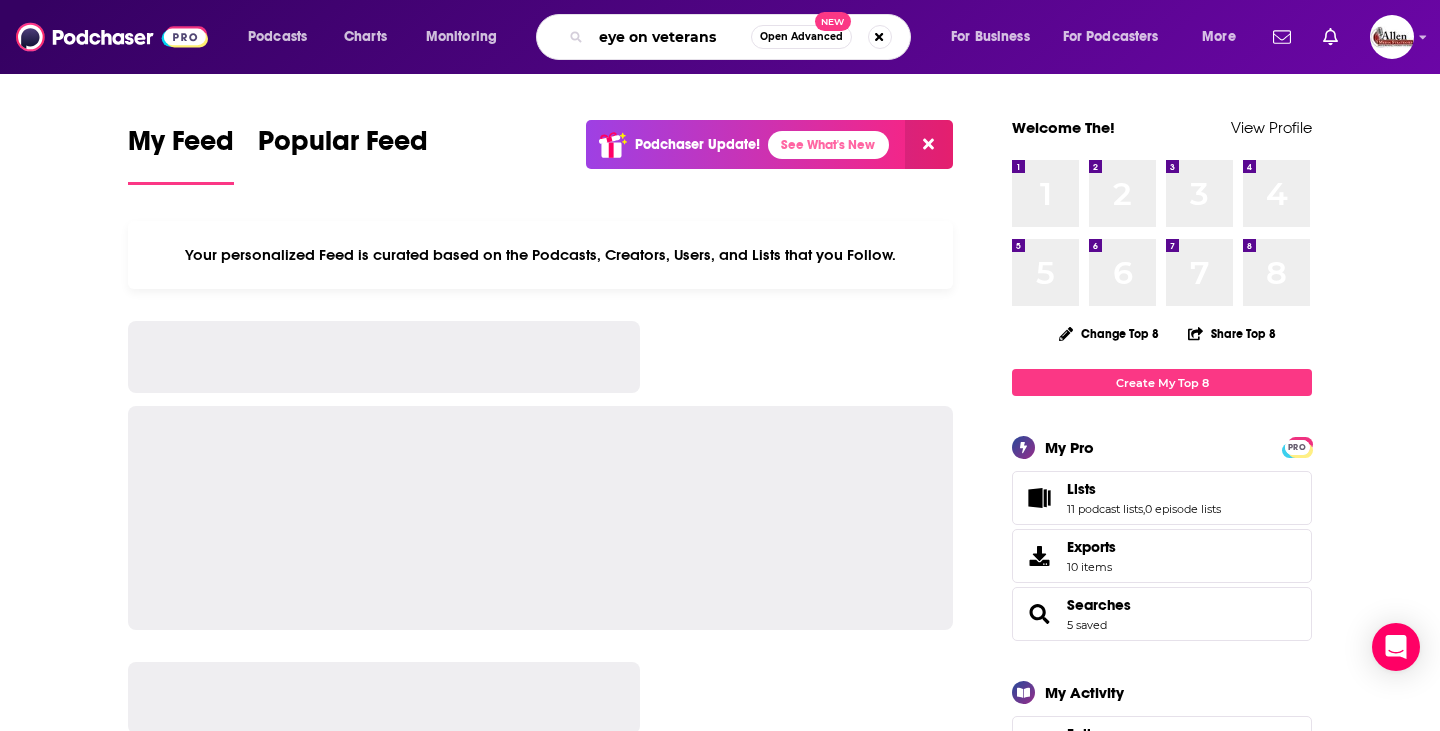 type on "eye on veterans" 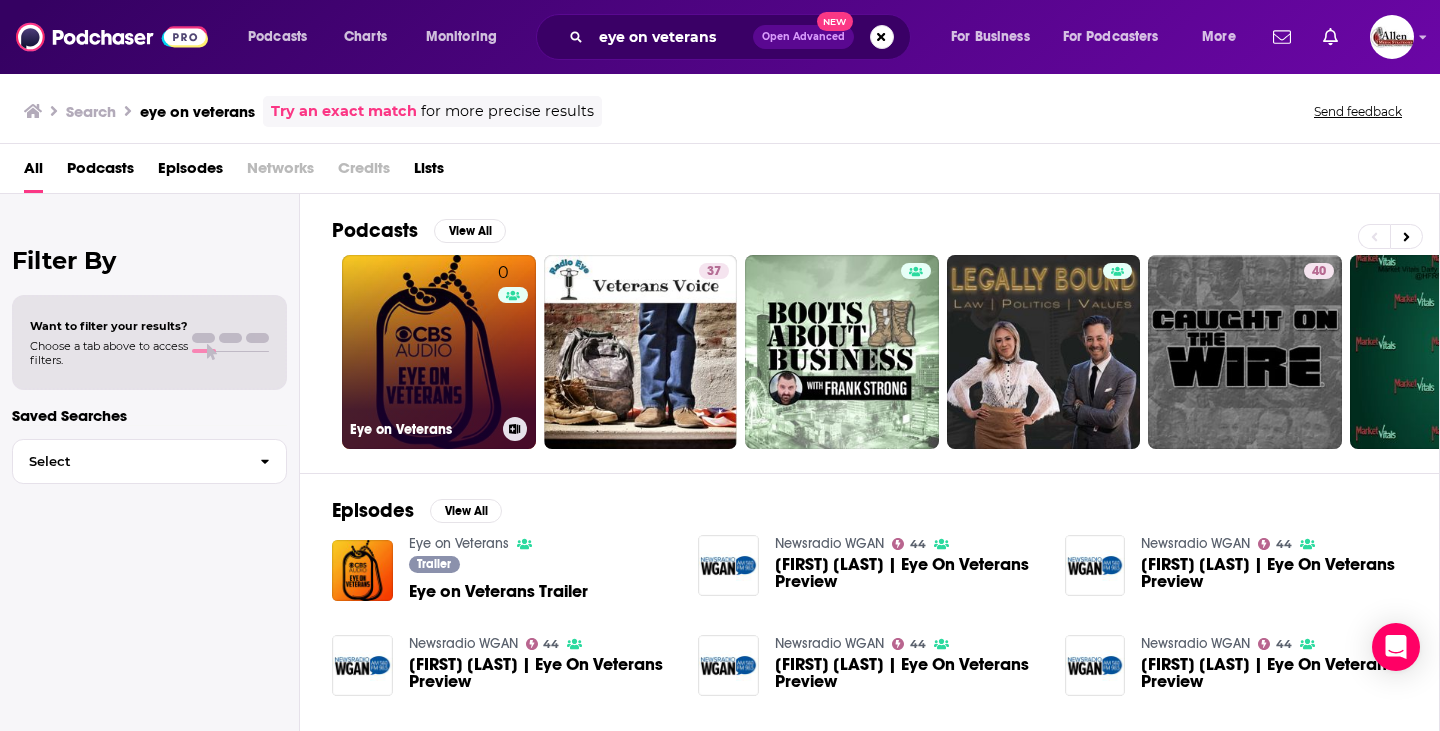 click on "0 Eye on Veterans" at bounding box center [439, 352] 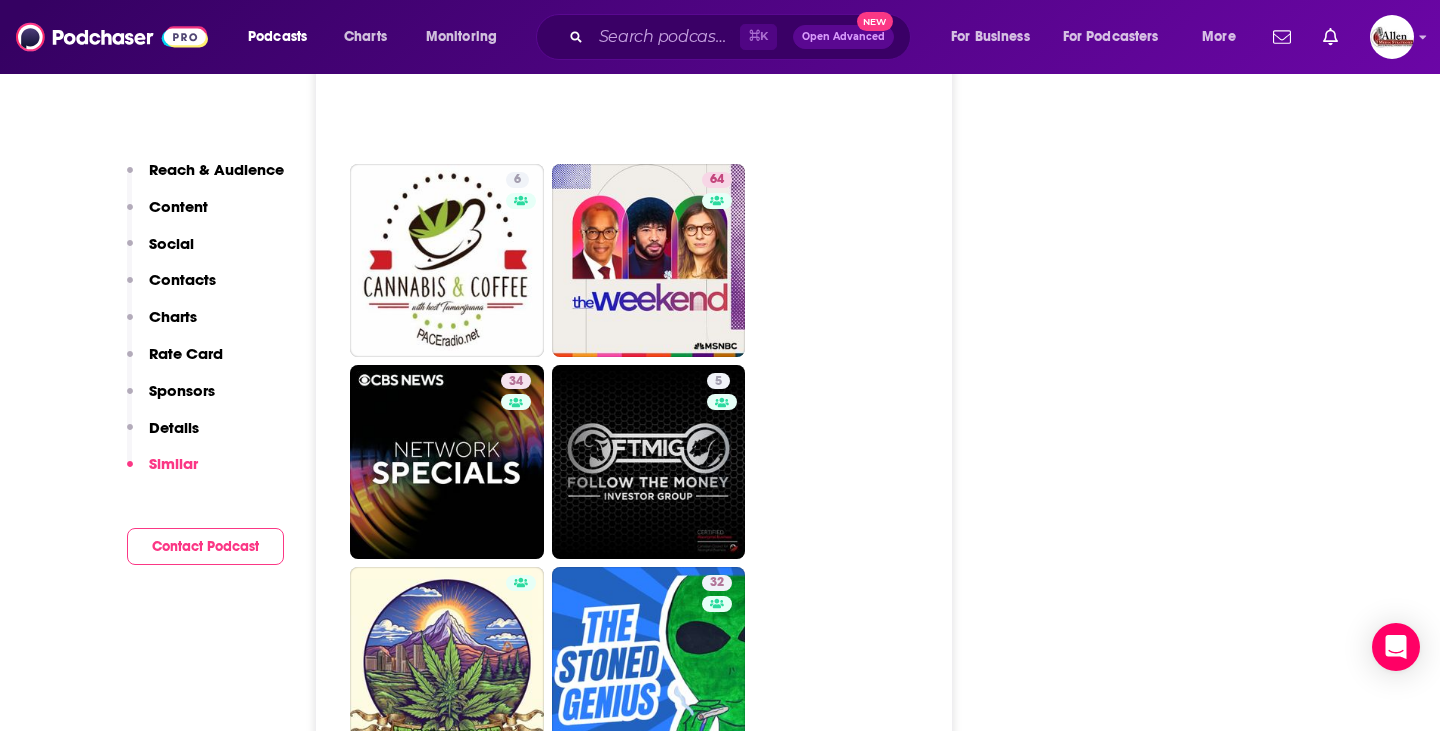 scroll, scrollTop: 5496, scrollLeft: 0, axis: vertical 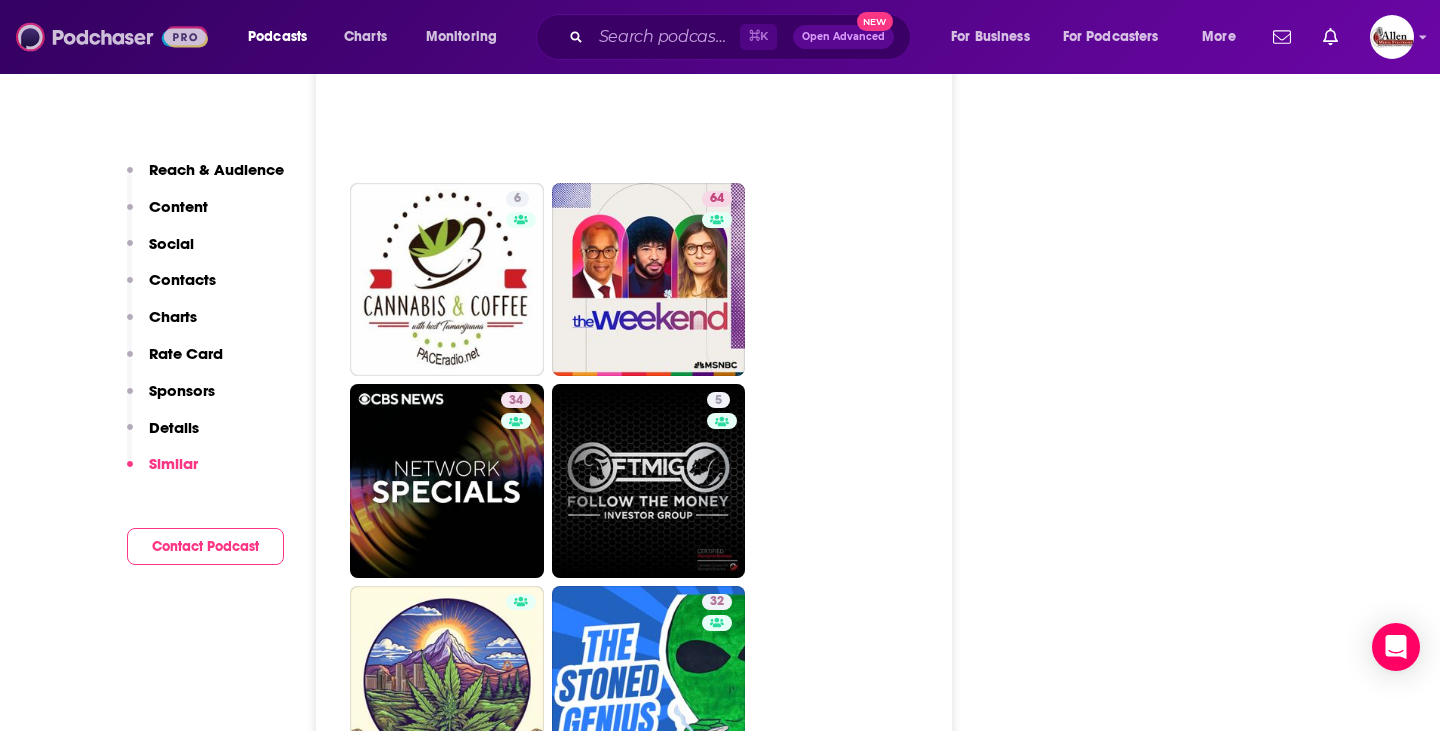 click at bounding box center [112, 37] 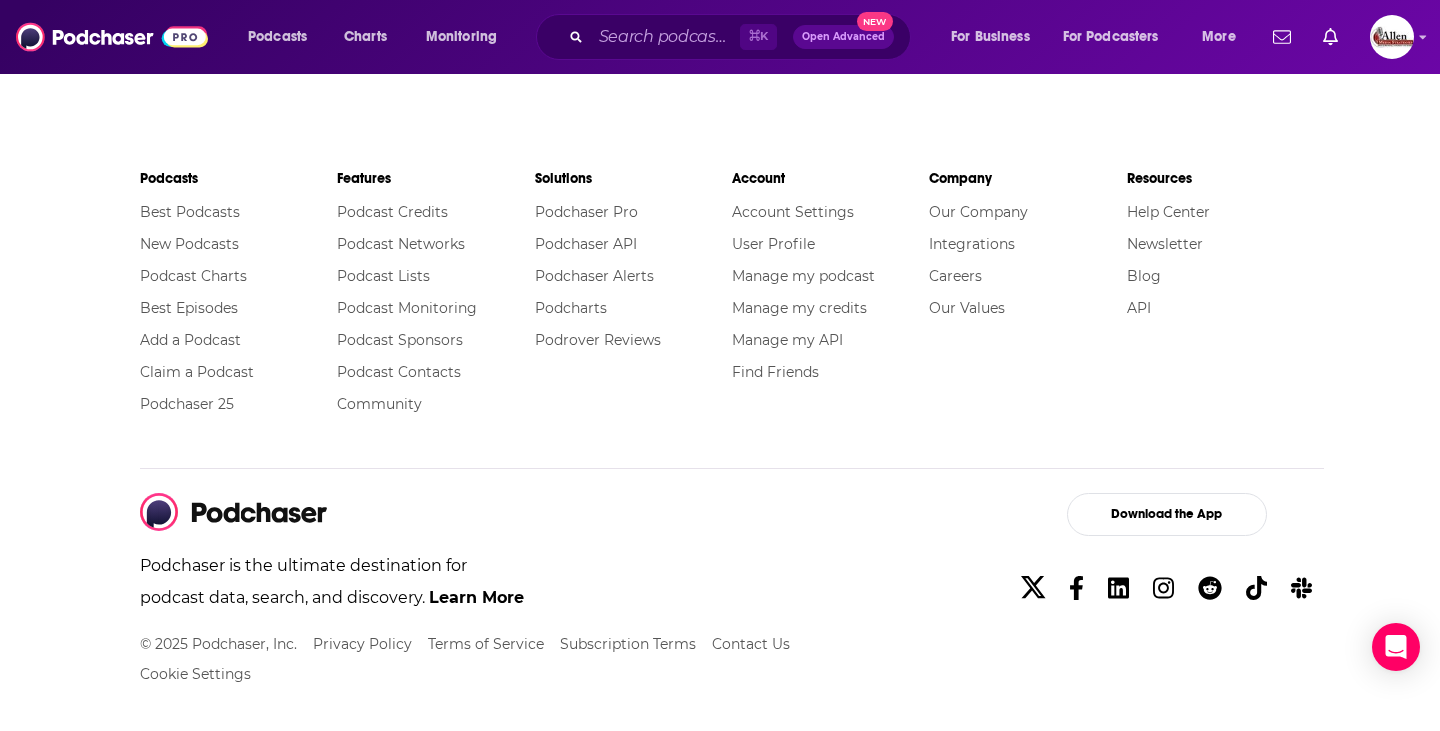 scroll, scrollTop: 0, scrollLeft: 0, axis: both 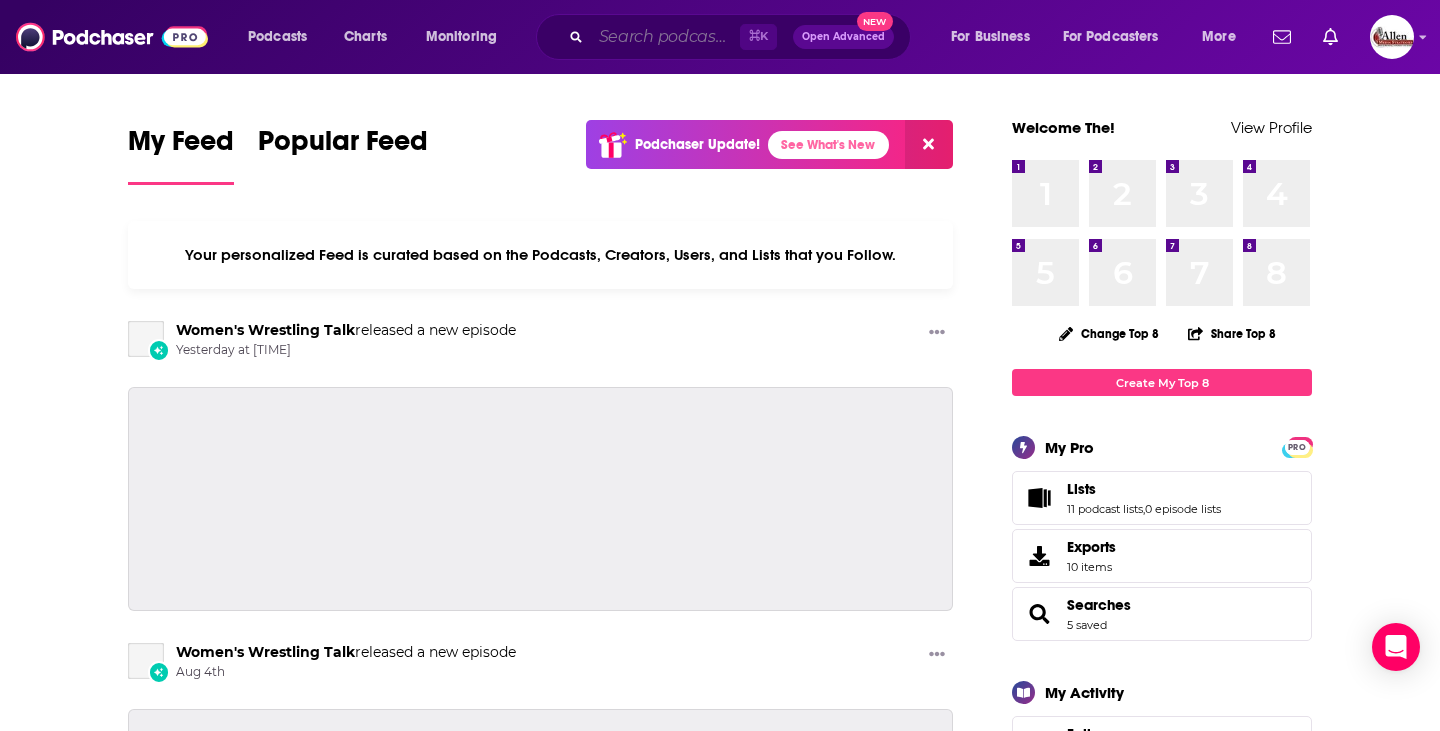 click at bounding box center [665, 37] 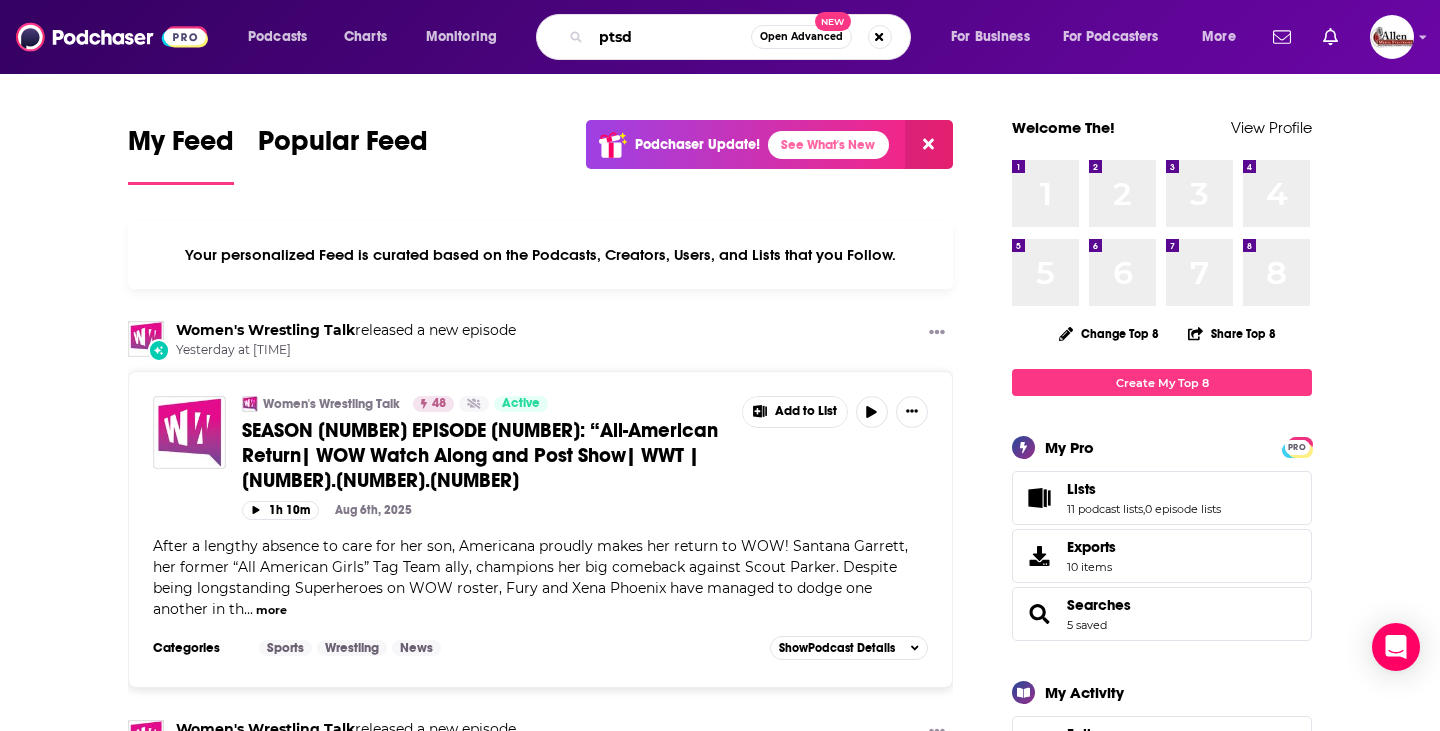 type on "ptsd" 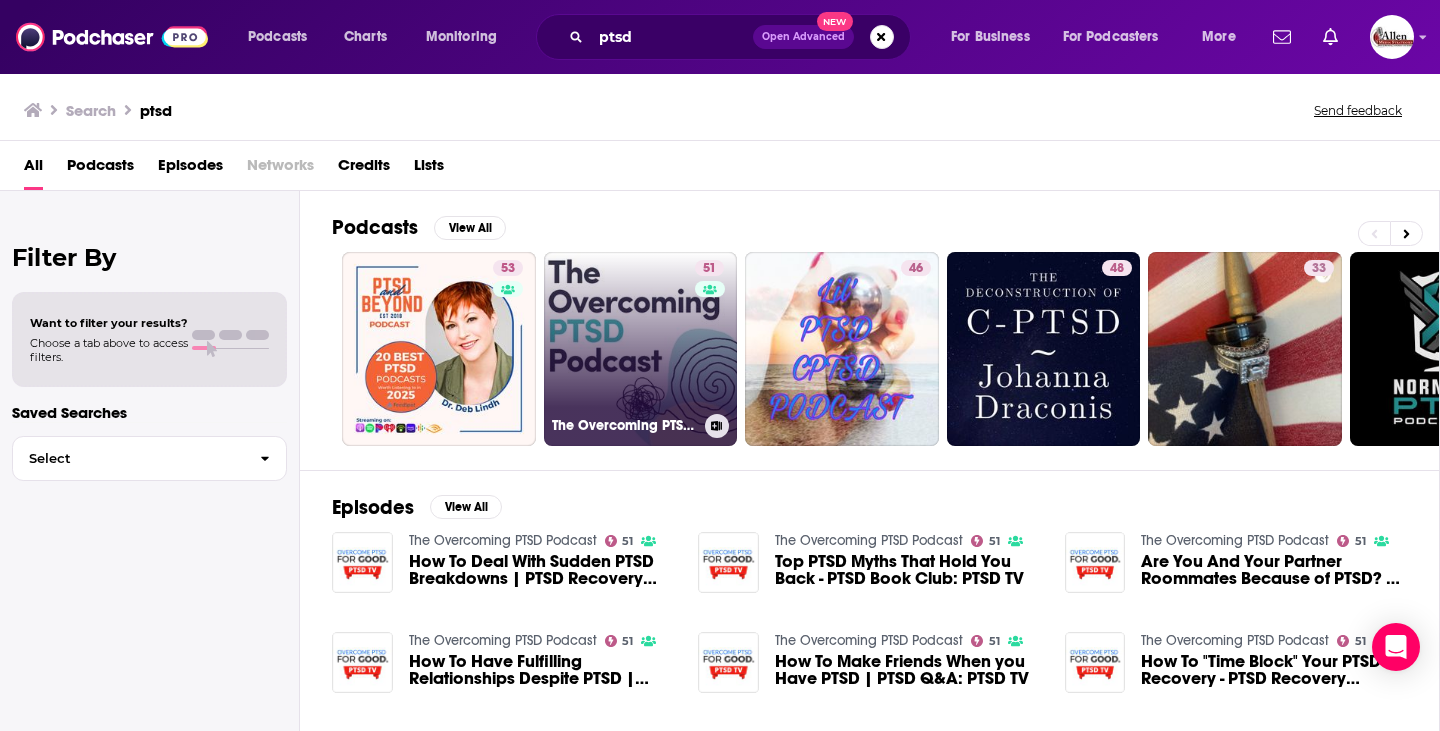click on "51 The Overcoming PTSD Podcast" at bounding box center (641, 349) 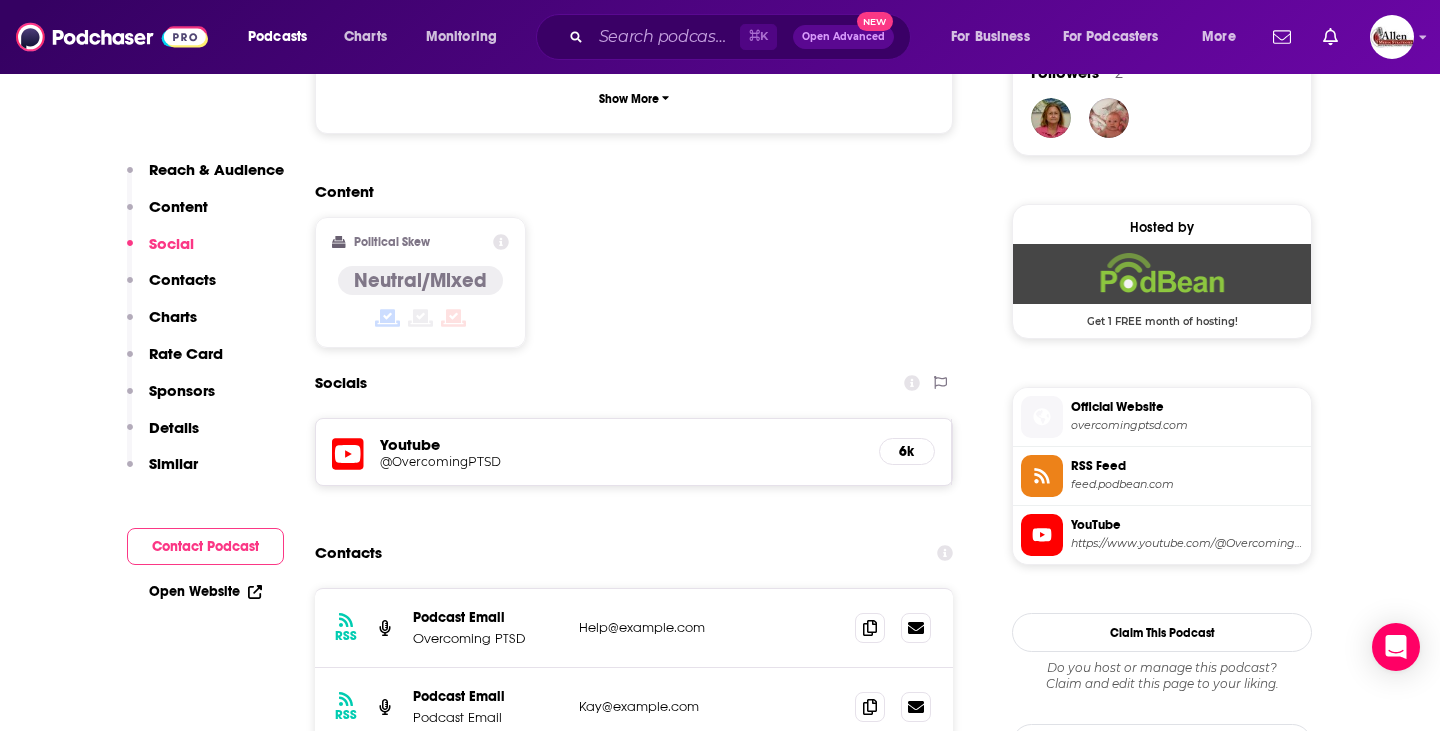 scroll, scrollTop: 0, scrollLeft: 0, axis: both 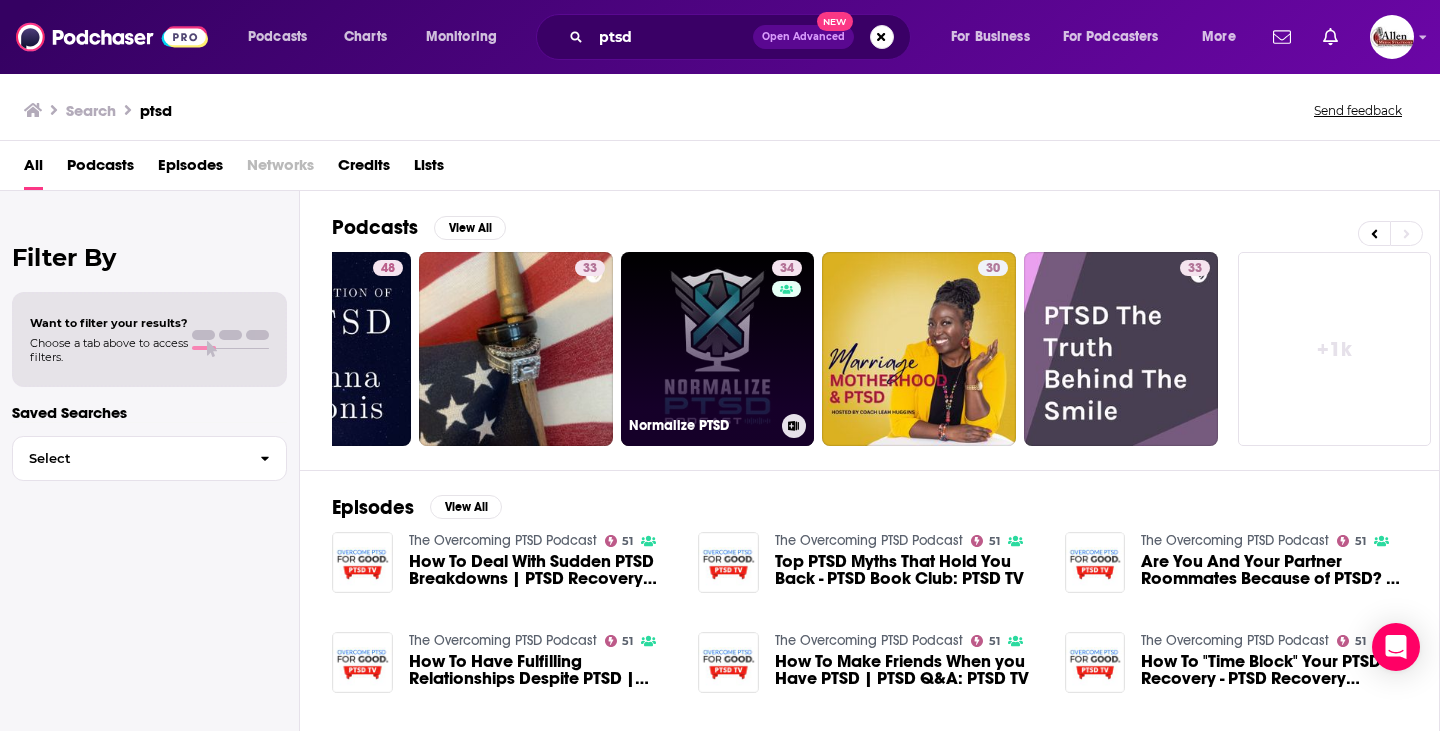click on "34 Normalize PTSD" at bounding box center [718, 349] 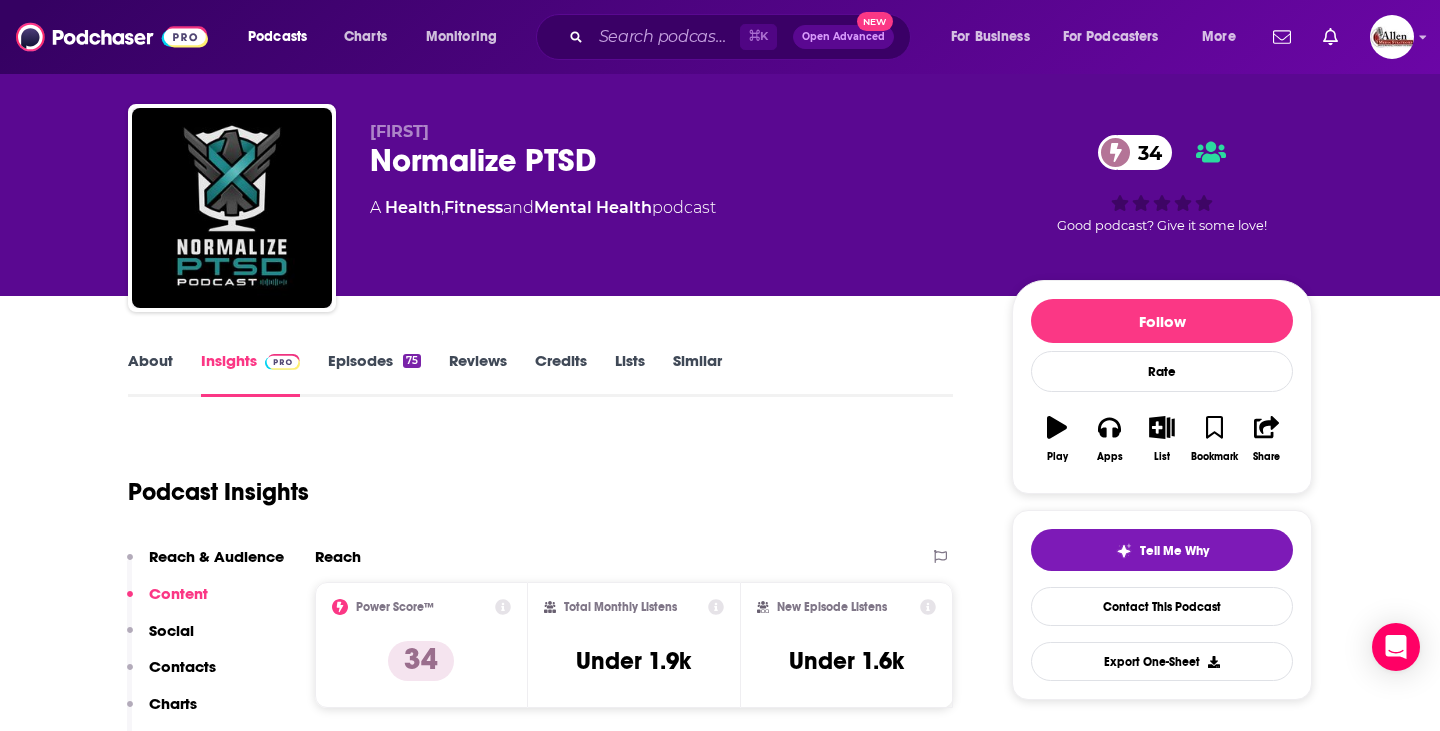 scroll, scrollTop: 0, scrollLeft: 0, axis: both 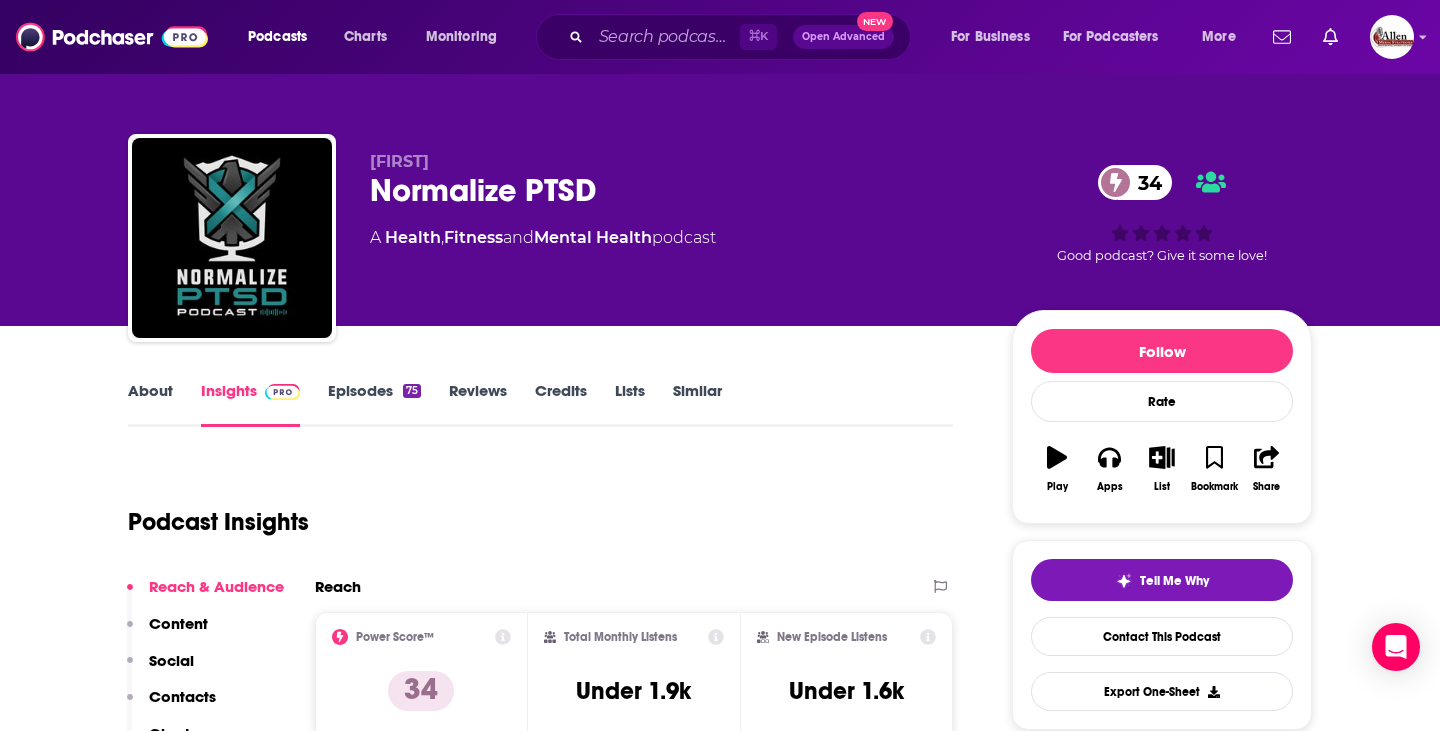 click on "Episodes 75" at bounding box center [374, 404] 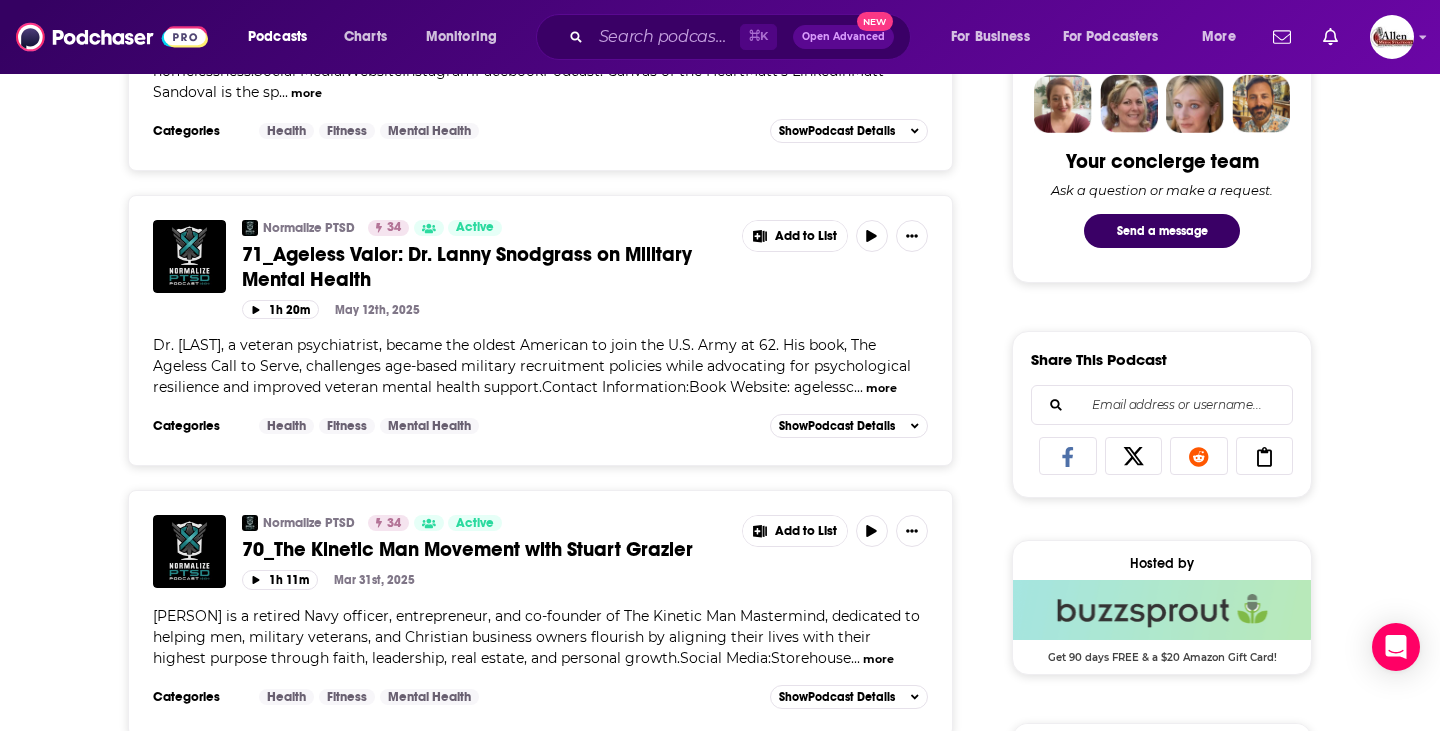 scroll, scrollTop: 1210, scrollLeft: 0, axis: vertical 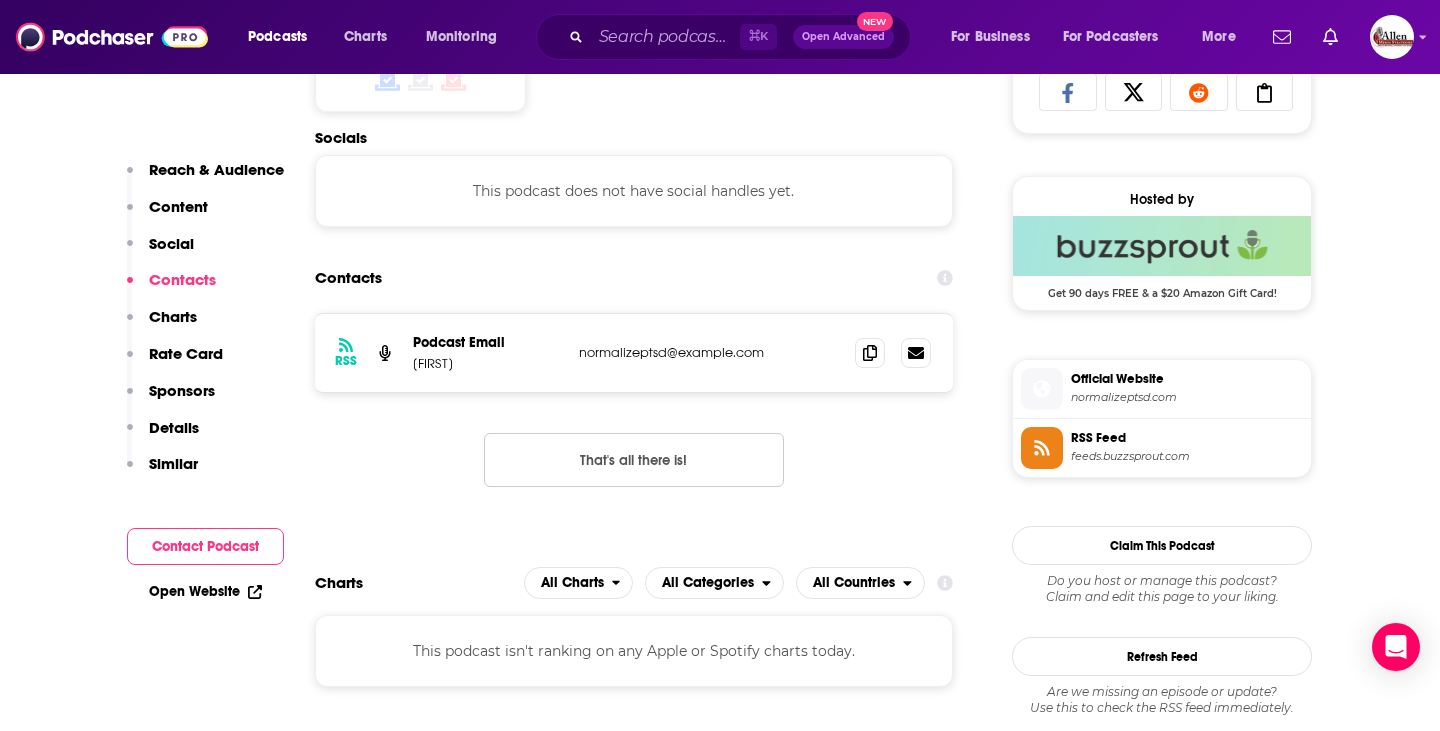 drag, startPoint x: 571, startPoint y: 359, endPoint x: 728, endPoint y: 359, distance: 157 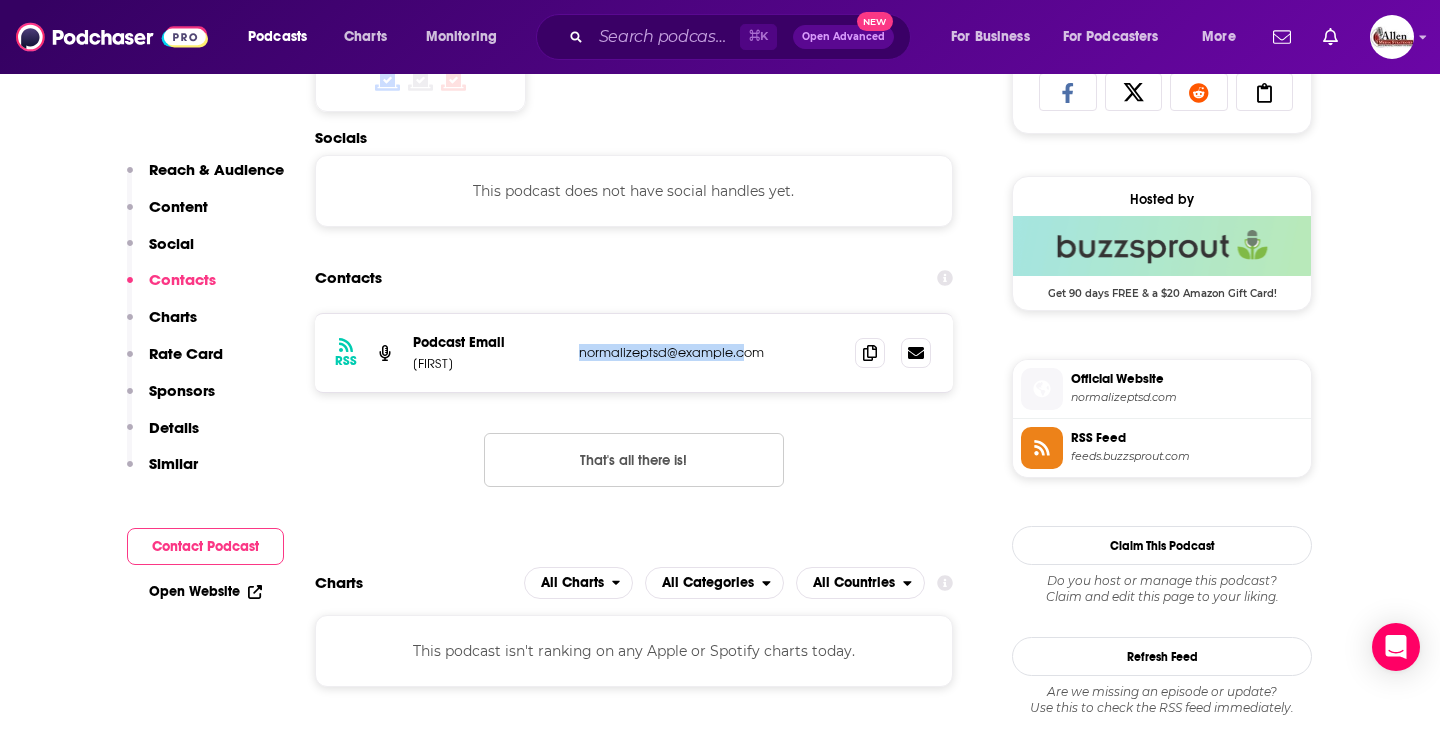 drag, startPoint x: 578, startPoint y: 353, endPoint x: 741, endPoint y: 355, distance: 163.01227 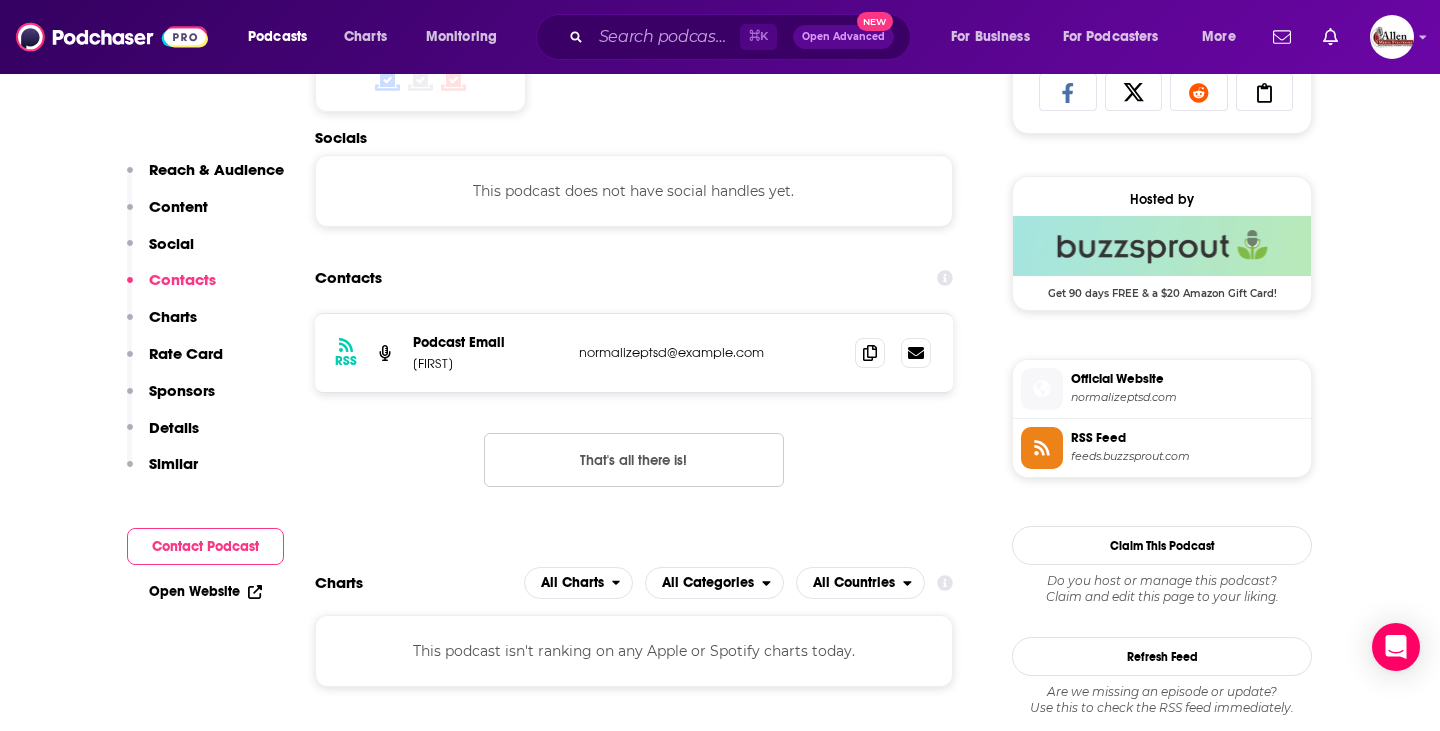 click on "Reach Power Score™ 34 Total Monthly Listens Under 1.9k New Episode Listens Under 1.6k Export One-Sheet Audience Demographics Gender Mixed Age 29 yo Parental Status Mixed Countries 1 United States 2 United Kingdom 3 Canada Education Level Mostly Higher Education Content Political Skew Neutral/Mixed Socials This podcast does not have social handles yet. Contacts RSS Podcast Email Jonathan normalizeptsd@gmail.com normalizeptsd@gmail.com That's all there is! Charts All Charts All Categories All Countries This podcast isn't ranking on any Apple or Spotify charts today. Estimated Rate Card Placement Cost Pre -roll Ads played before an episode . $ 1 - $ 100 Mid -roll Ads played during an episode . $ 1 - $ 100 Post -roll Ads played after an episode . $ 1 - $ 100 Recent Sponsors of Normalize PTSD Beta Add to We do not have sponsor history for this podcast yet or there are no sponsors. Podcast Details Podcast Status Active Release Period 2 per month Explicit No First Episode May 30th, 2022 About 1 hour" at bounding box center (634, 4052) 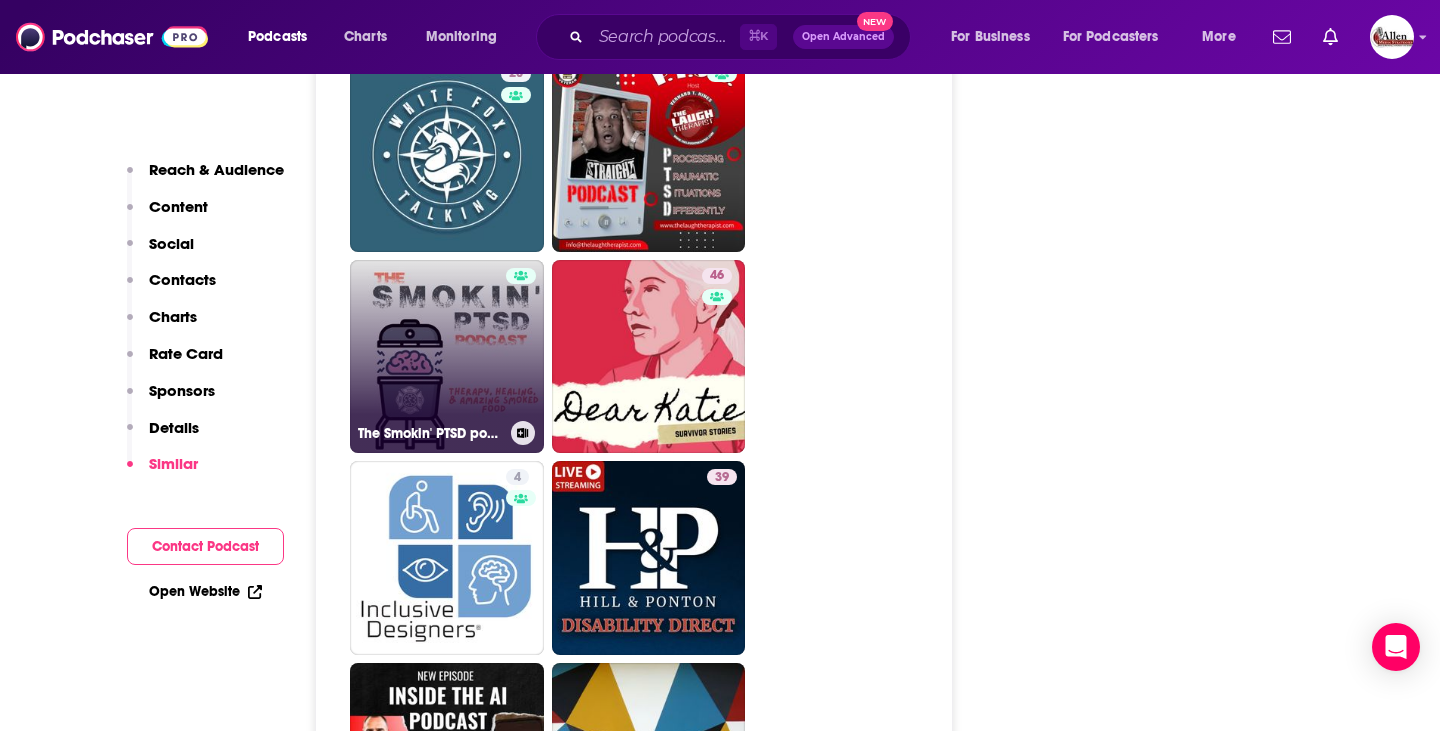 scroll, scrollTop: 3305, scrollLeft: 0, axis: vertical 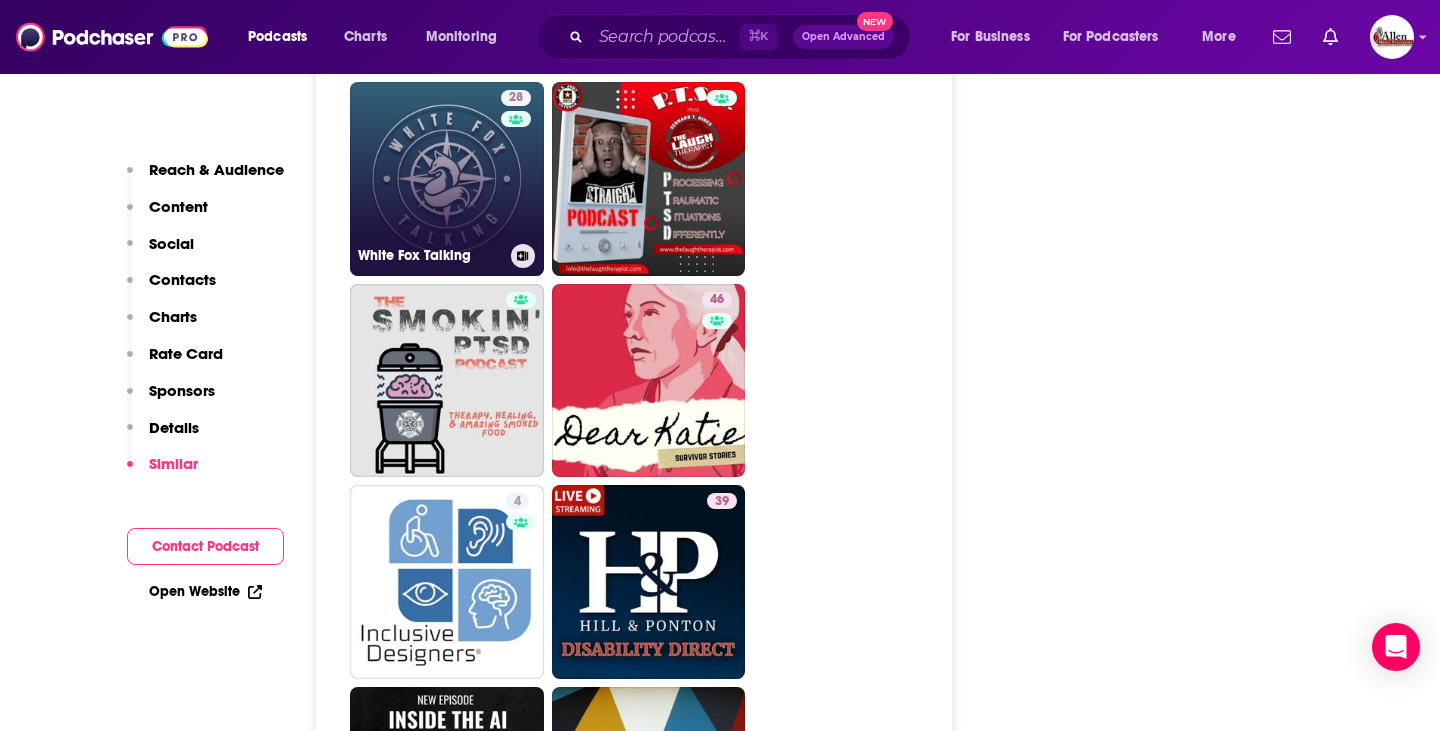 click on "28 White Fox Talking" at bounding box center (447, 179) 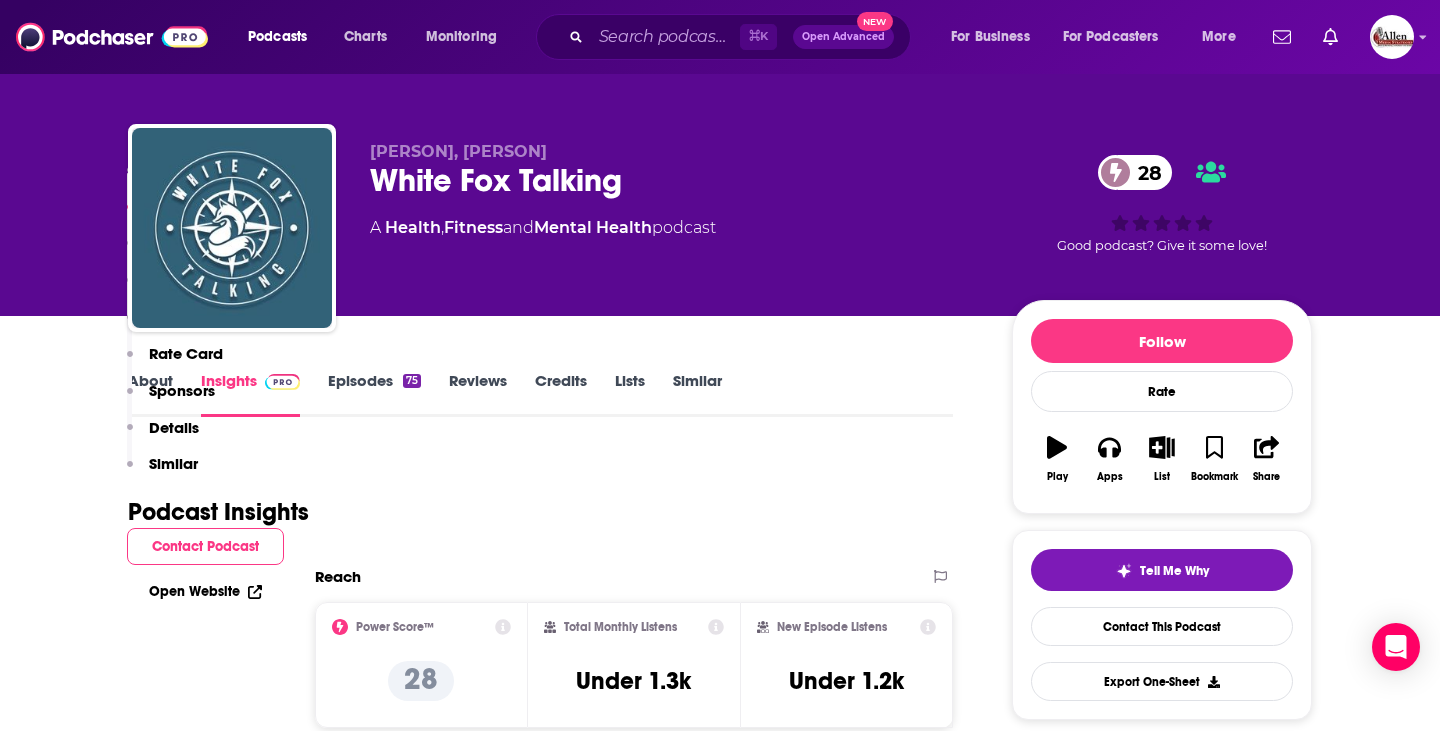scroll, scrollTop: 0, scrollLeft: 0, axis: both 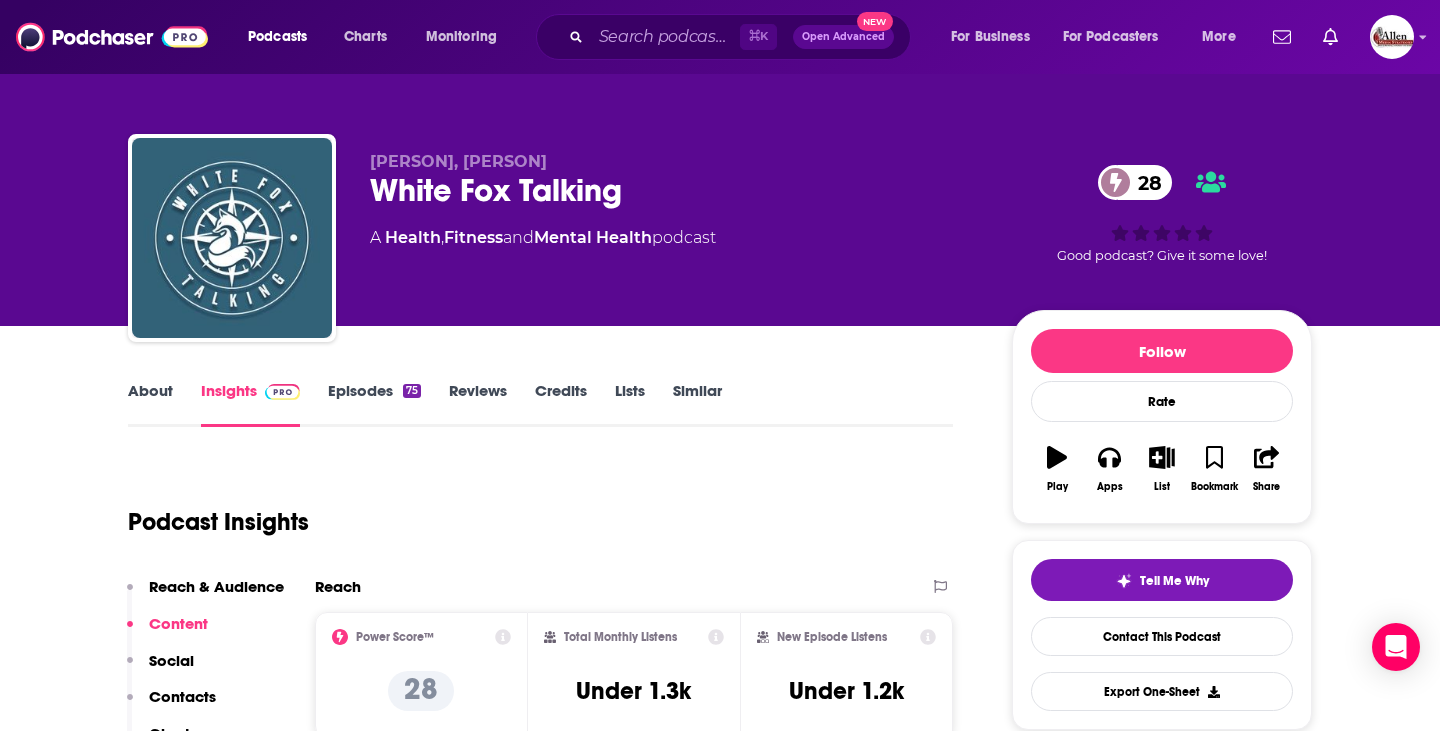 click on "Episodes 75" at bounding box center [374, 404] 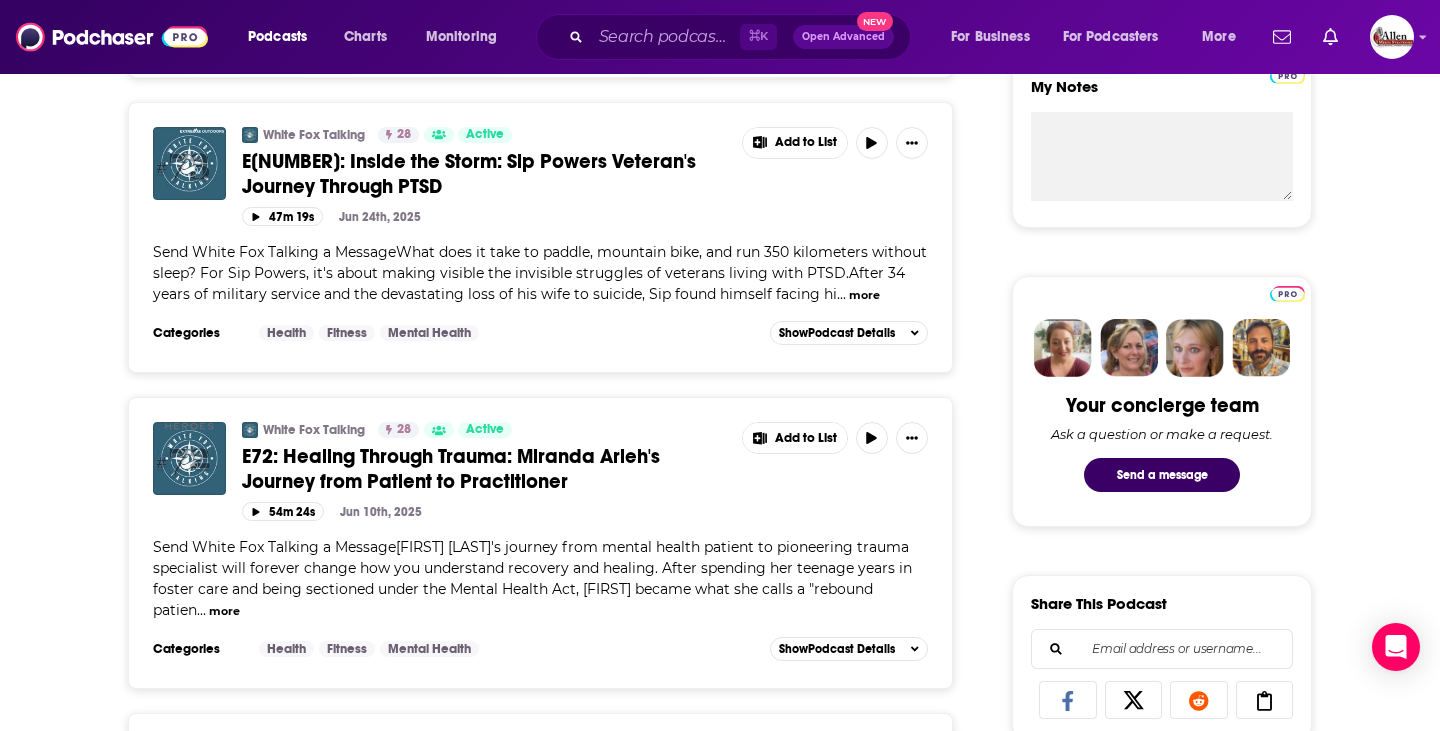 scroll, scrollTop: 782, scrollLeft: 0, axis: vertical 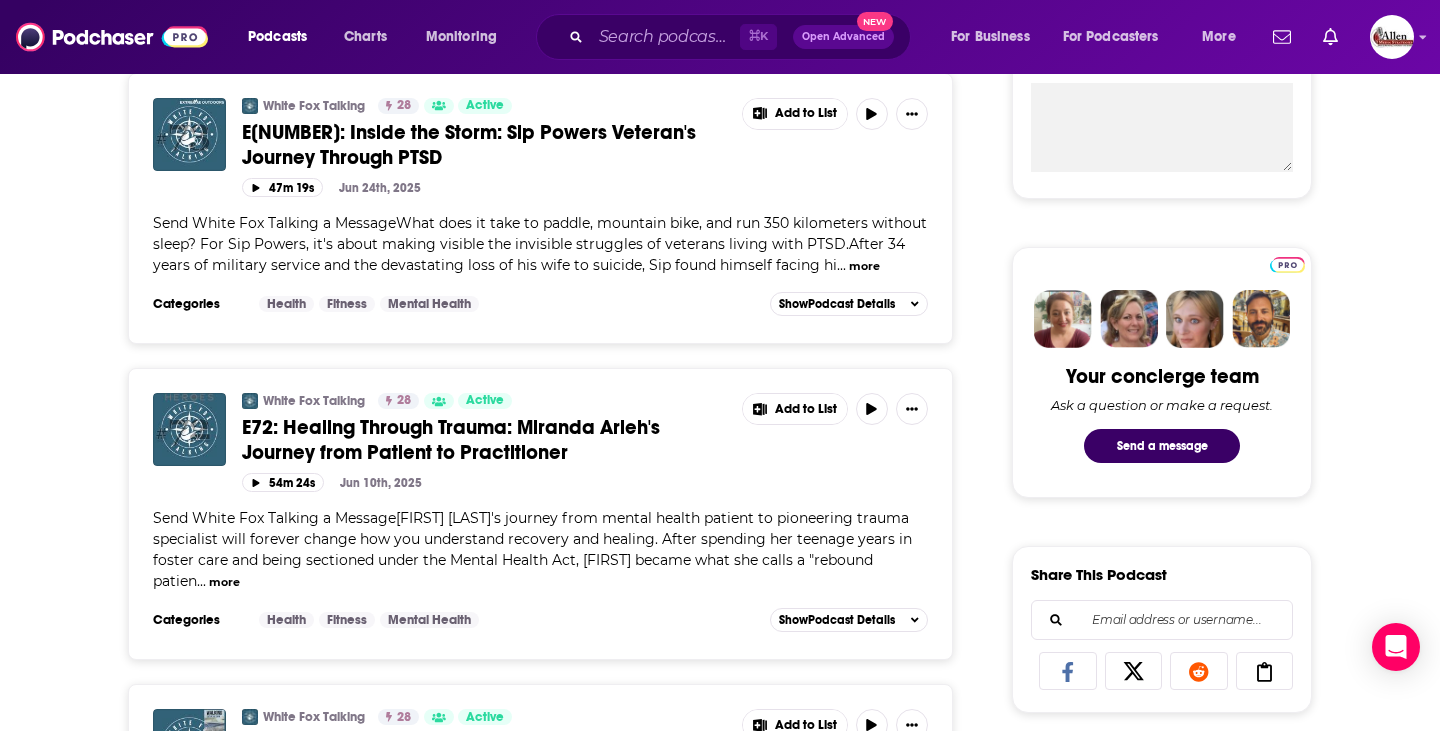 click on "more" at bounding box center (864, 266) 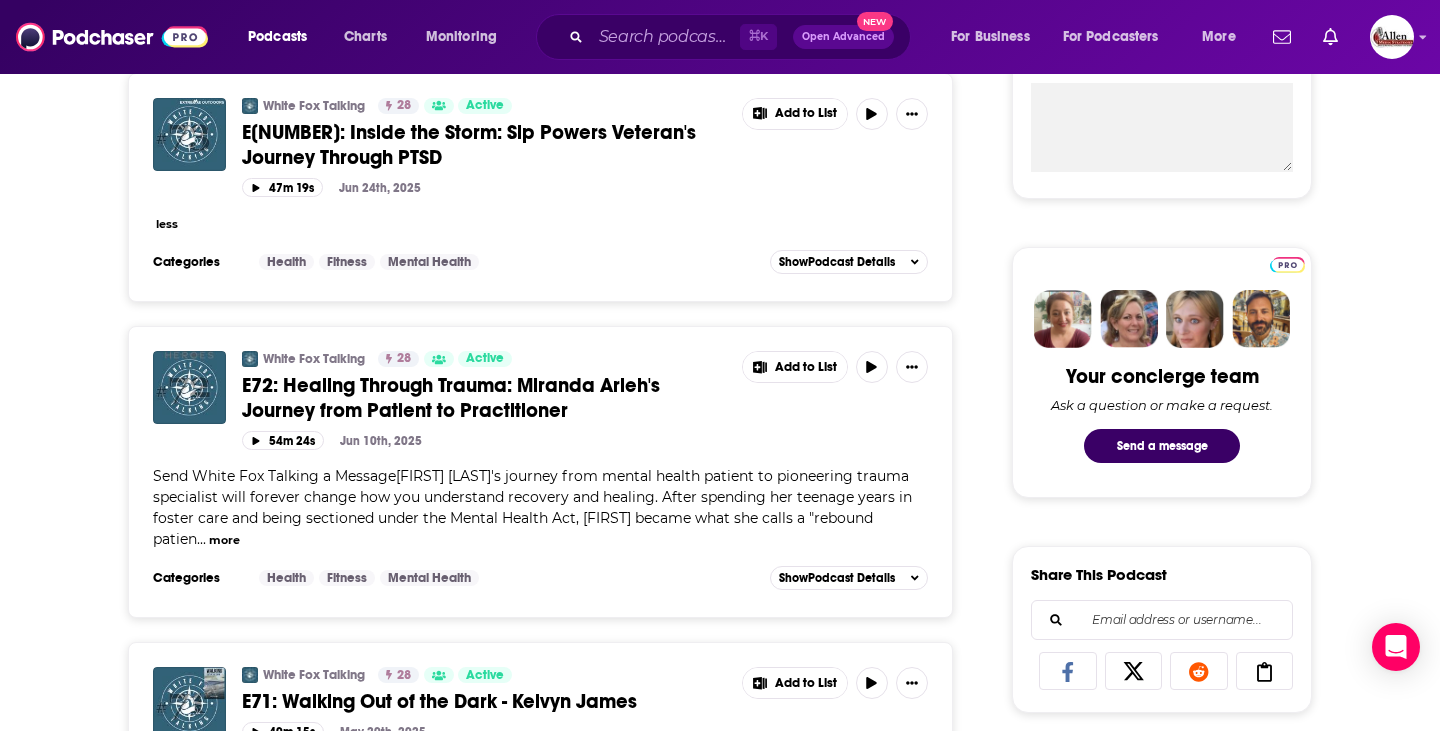 click on "less" at bounding box center [167, 224] 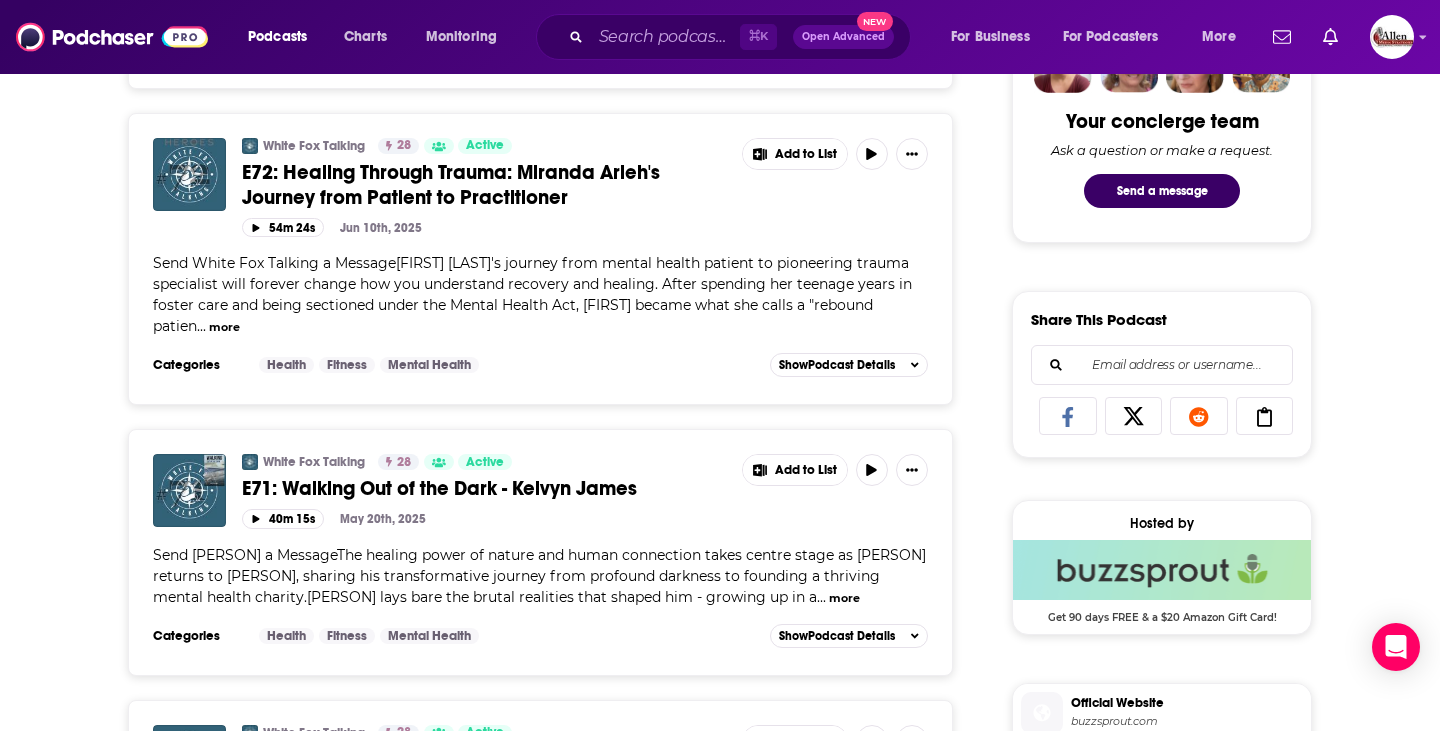 scroll, scrollTop: 0, scrollLeft: 0, axis: both 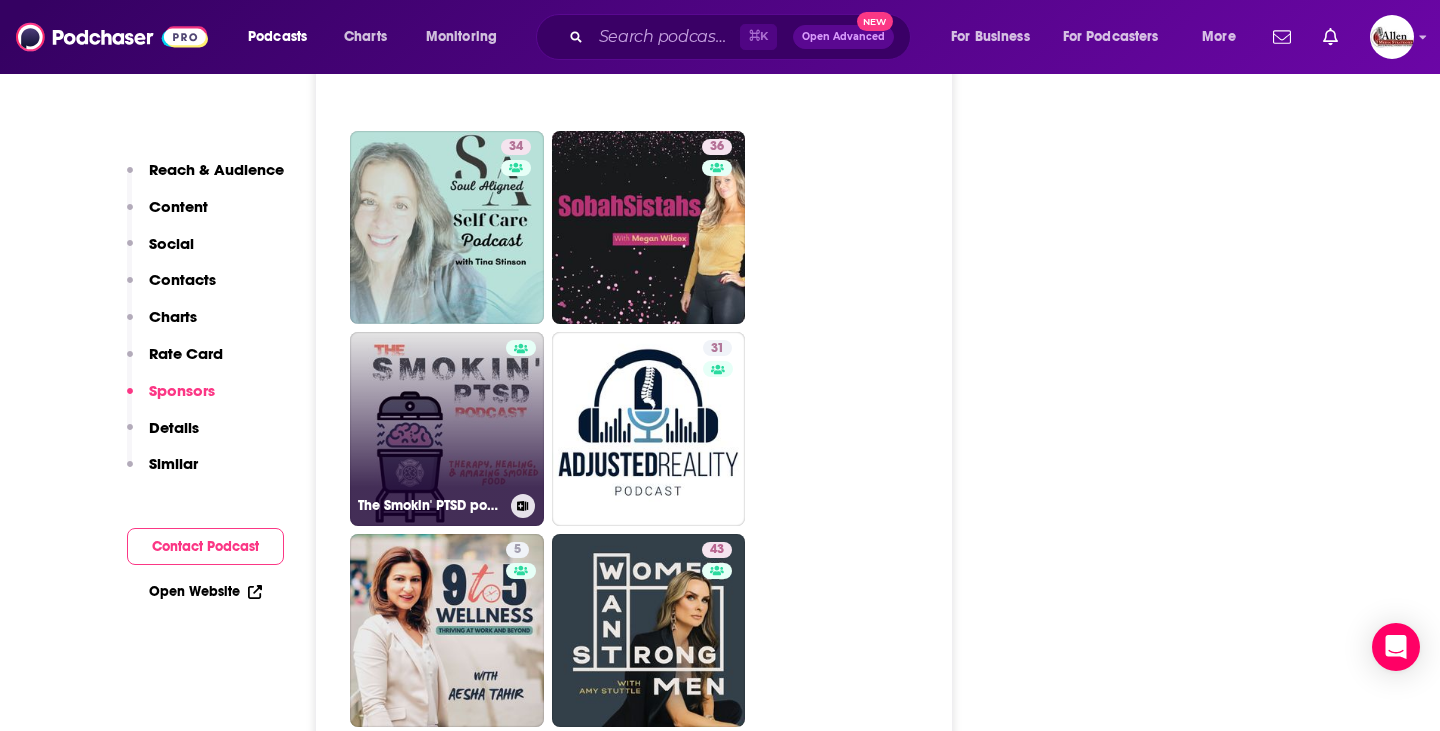 click on "The Smokin' PTSD podcast" at bounding box center [447, 429] 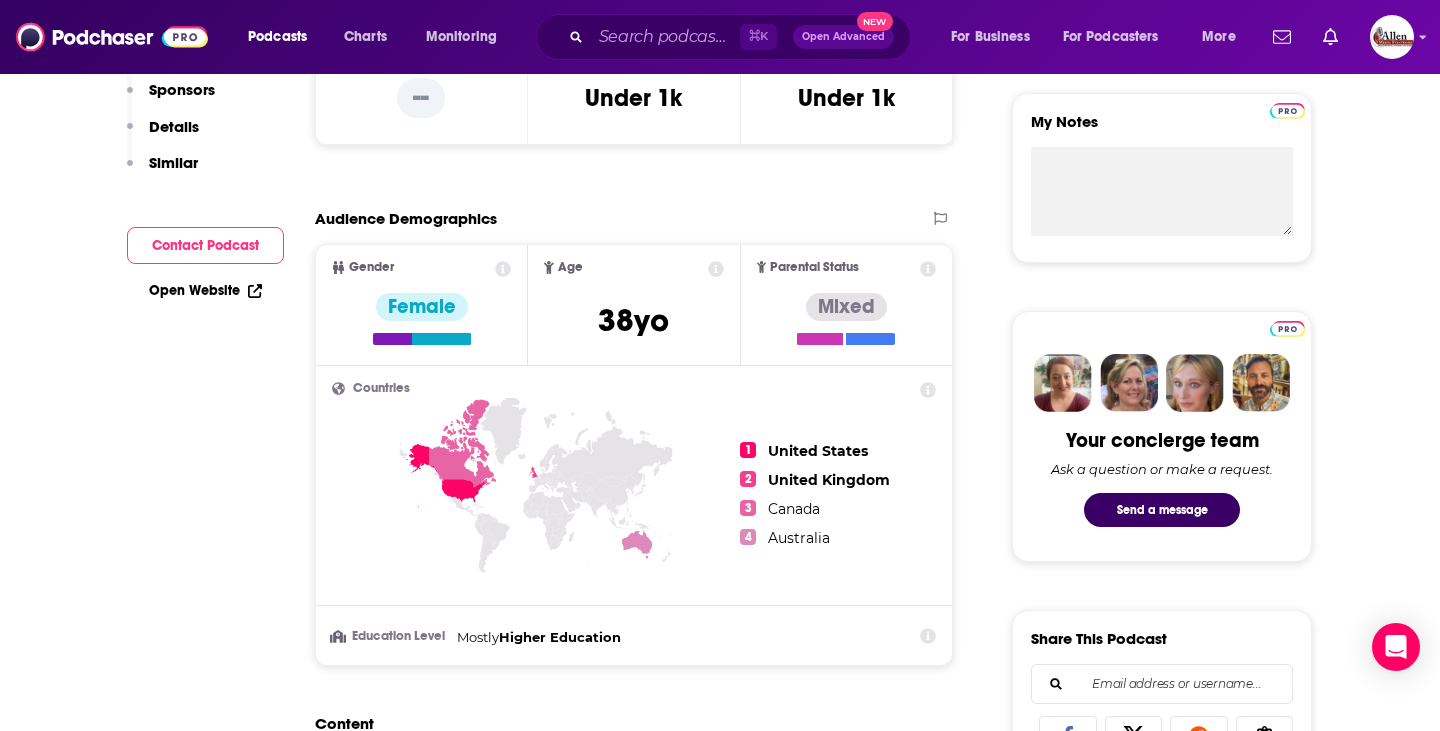scroll, scrollTop: 0, scrollLeft: 0, axis: both 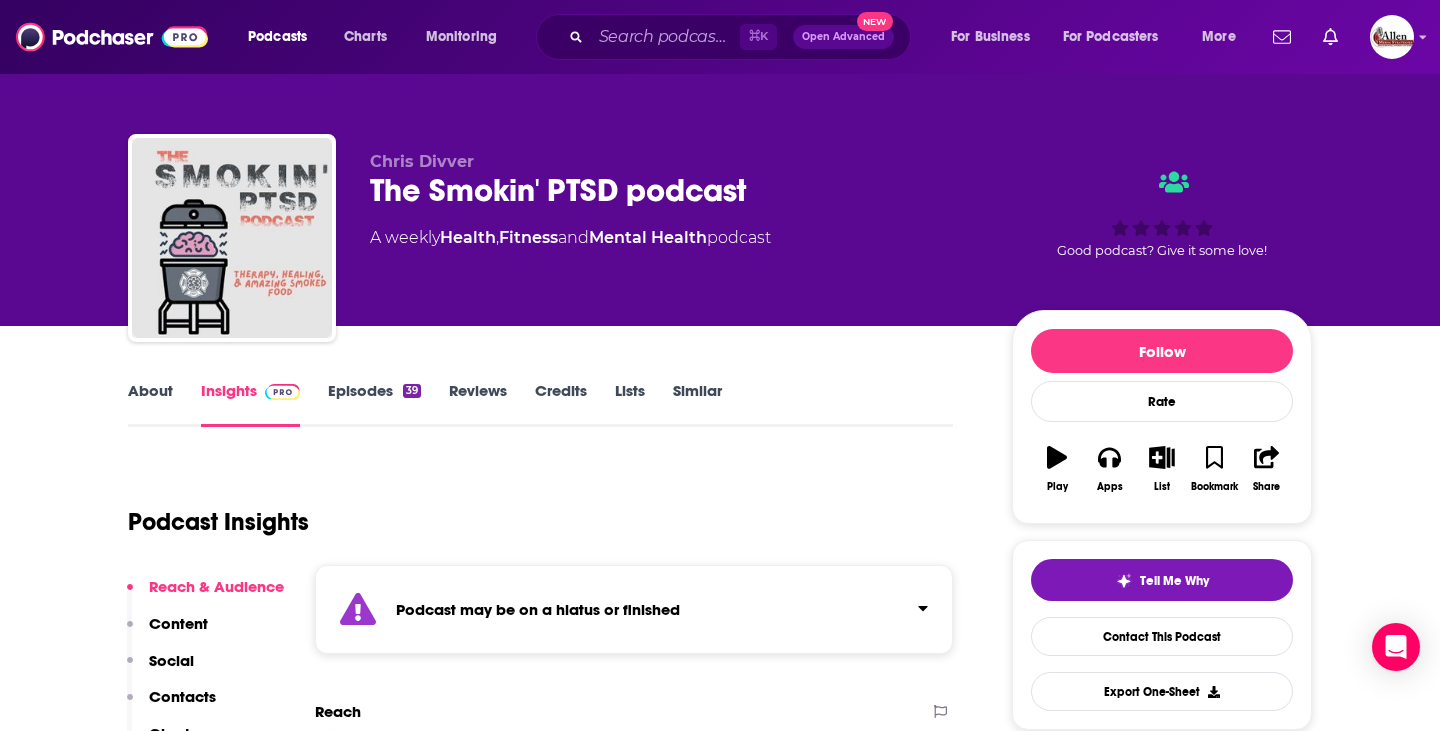 click on "Episodes 39" at bounding box center [374, 404] 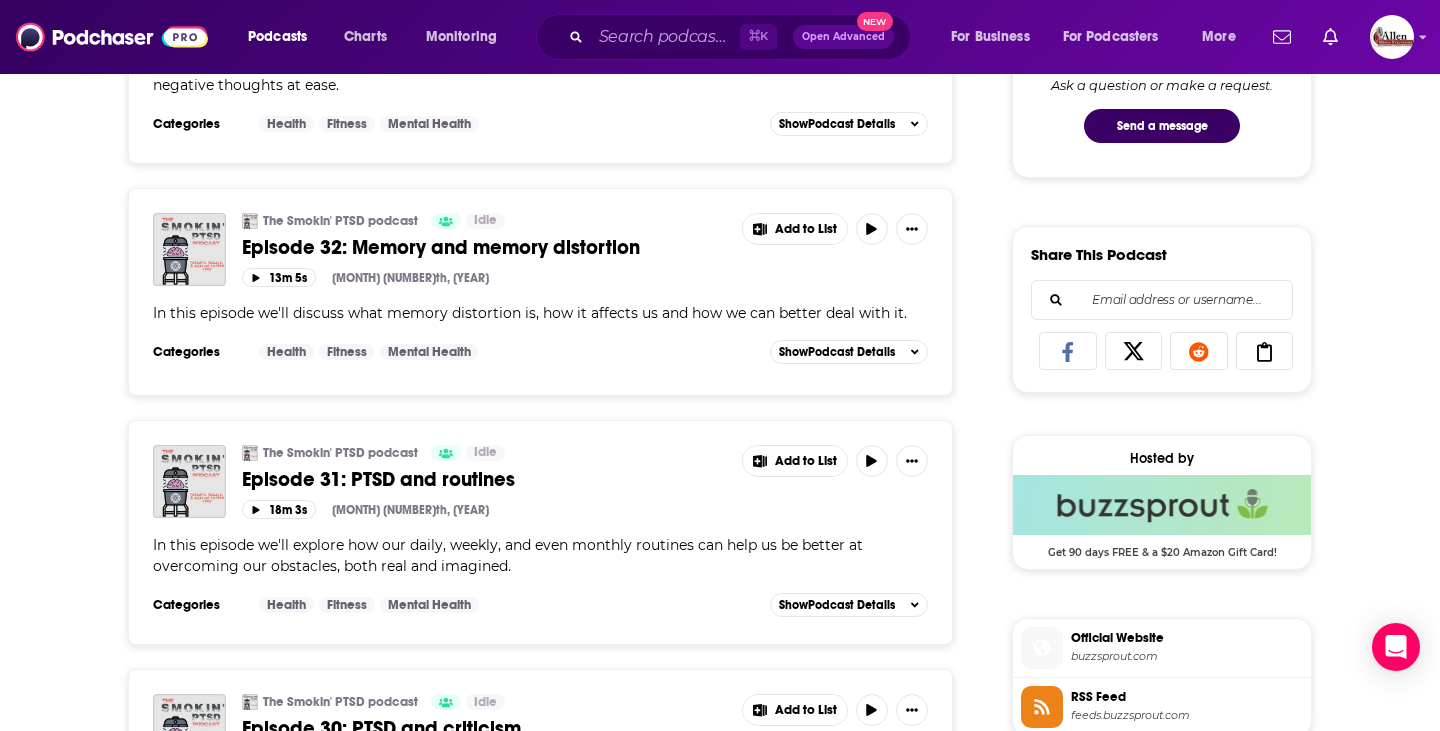 scroll, scrollTop: 0, scrollLeft: 0, axis: both 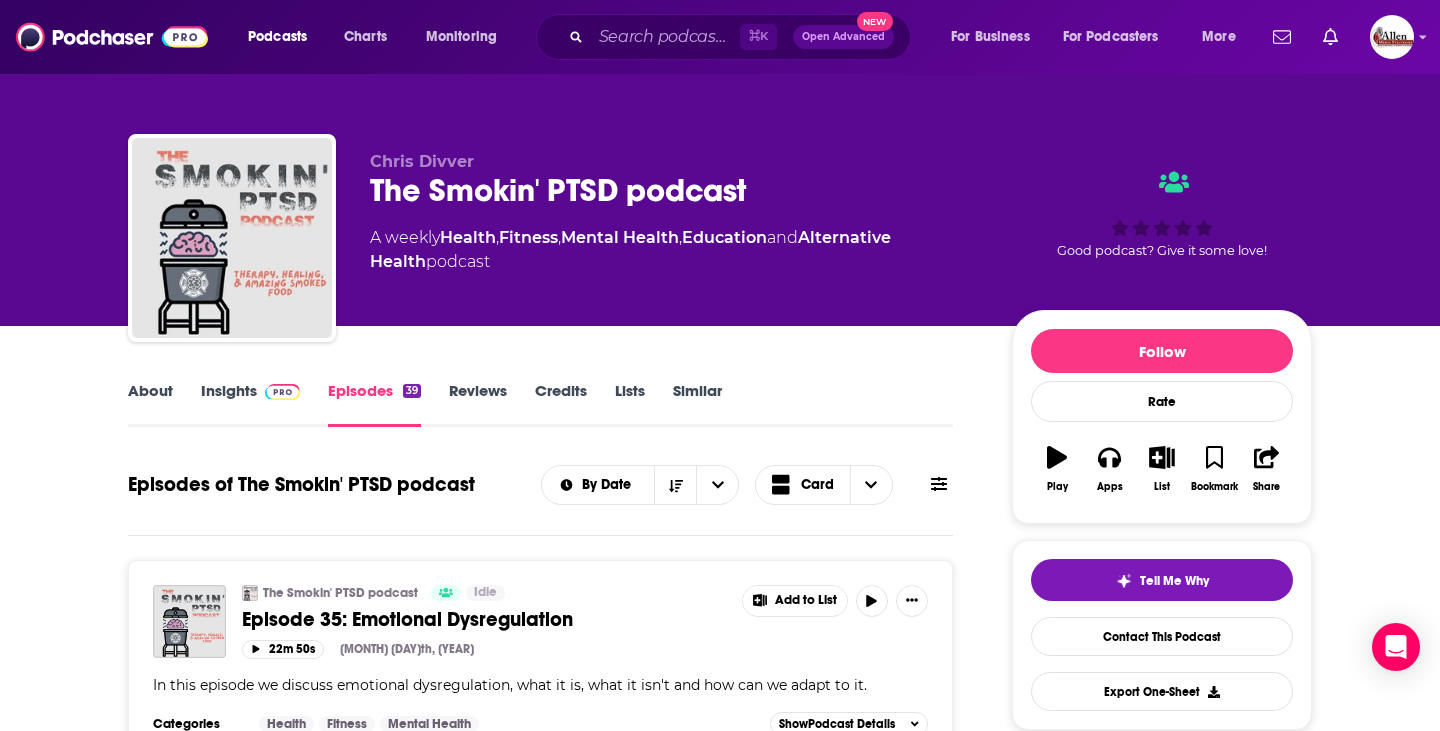 click on "Insights" at bounding box center (250, 404) 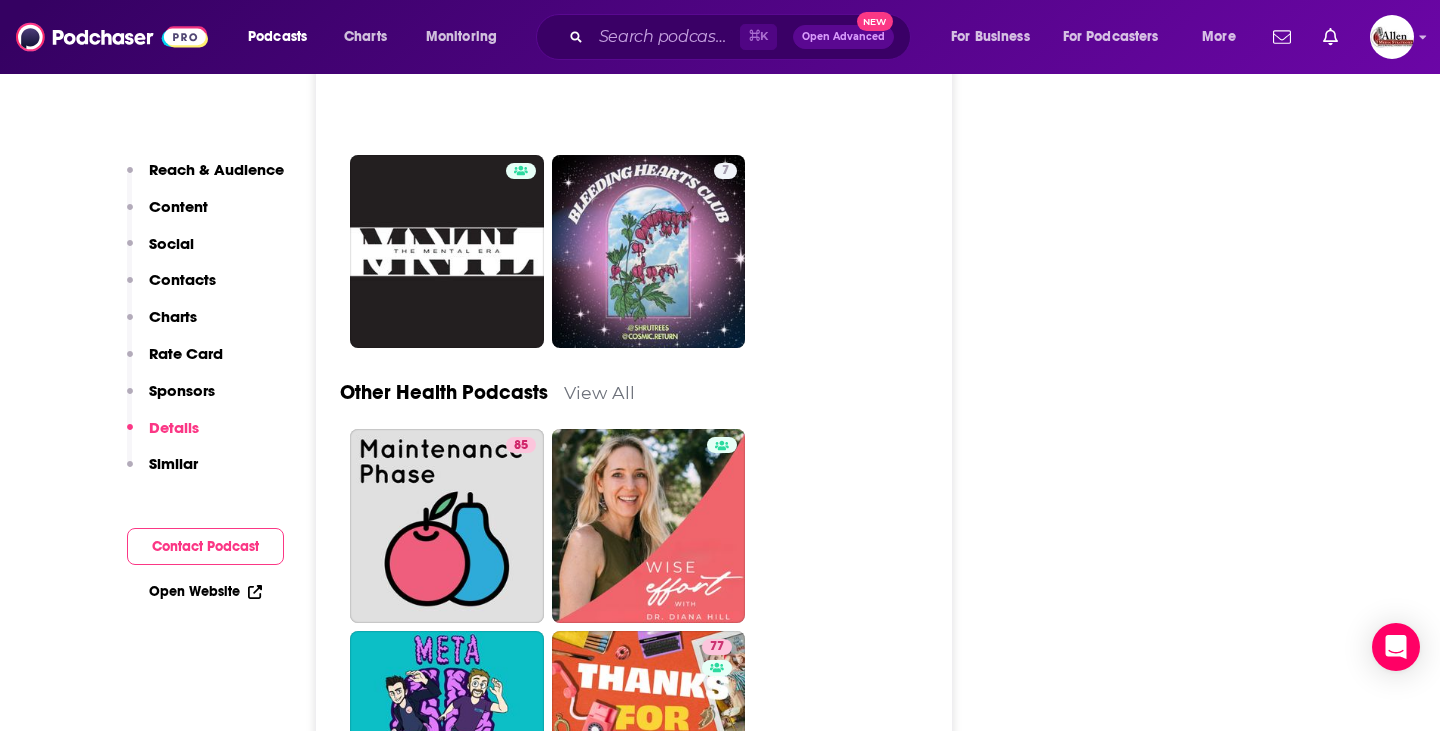scroll, scrollTop: 5640, scrollLeft: 0, axis: vertical 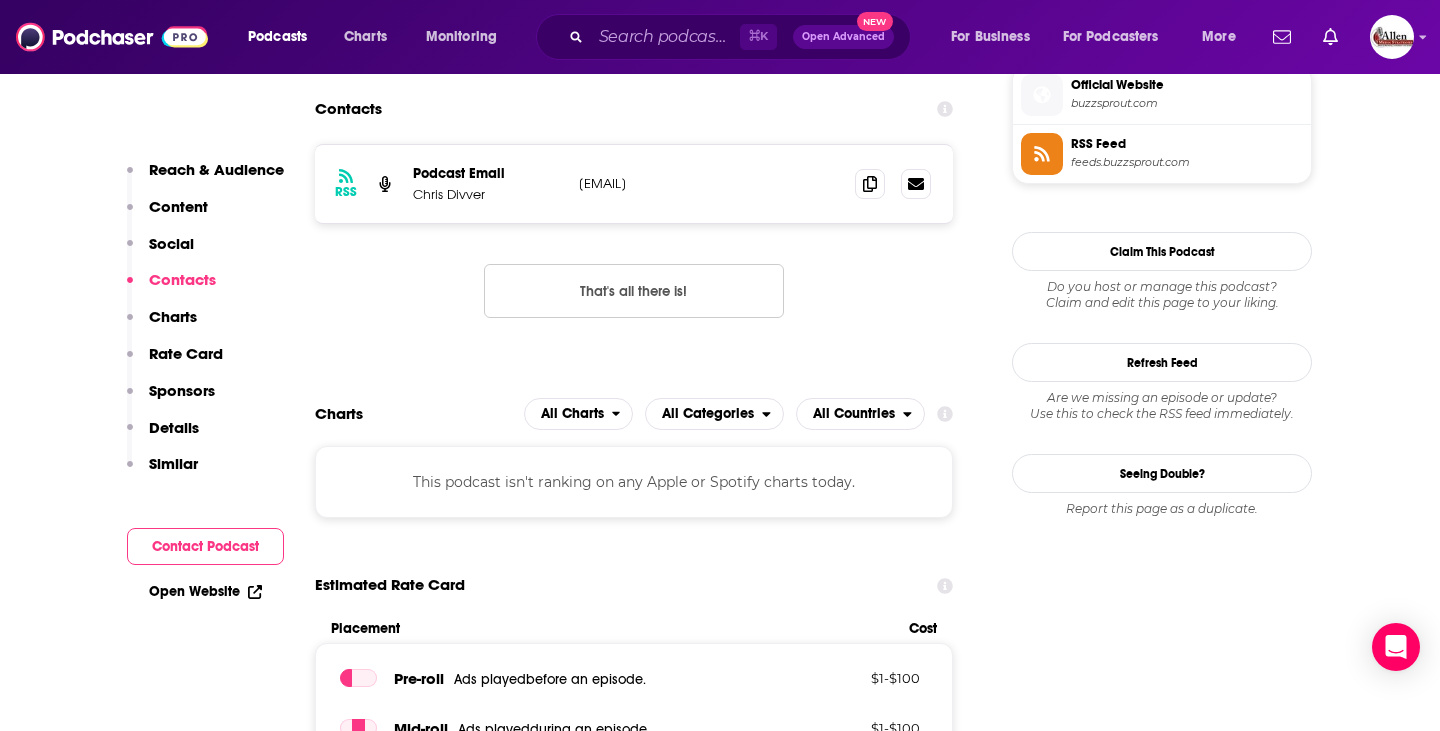 type on "https://www.podchaser.com/podcasts/normalize-ptsd-4737231" 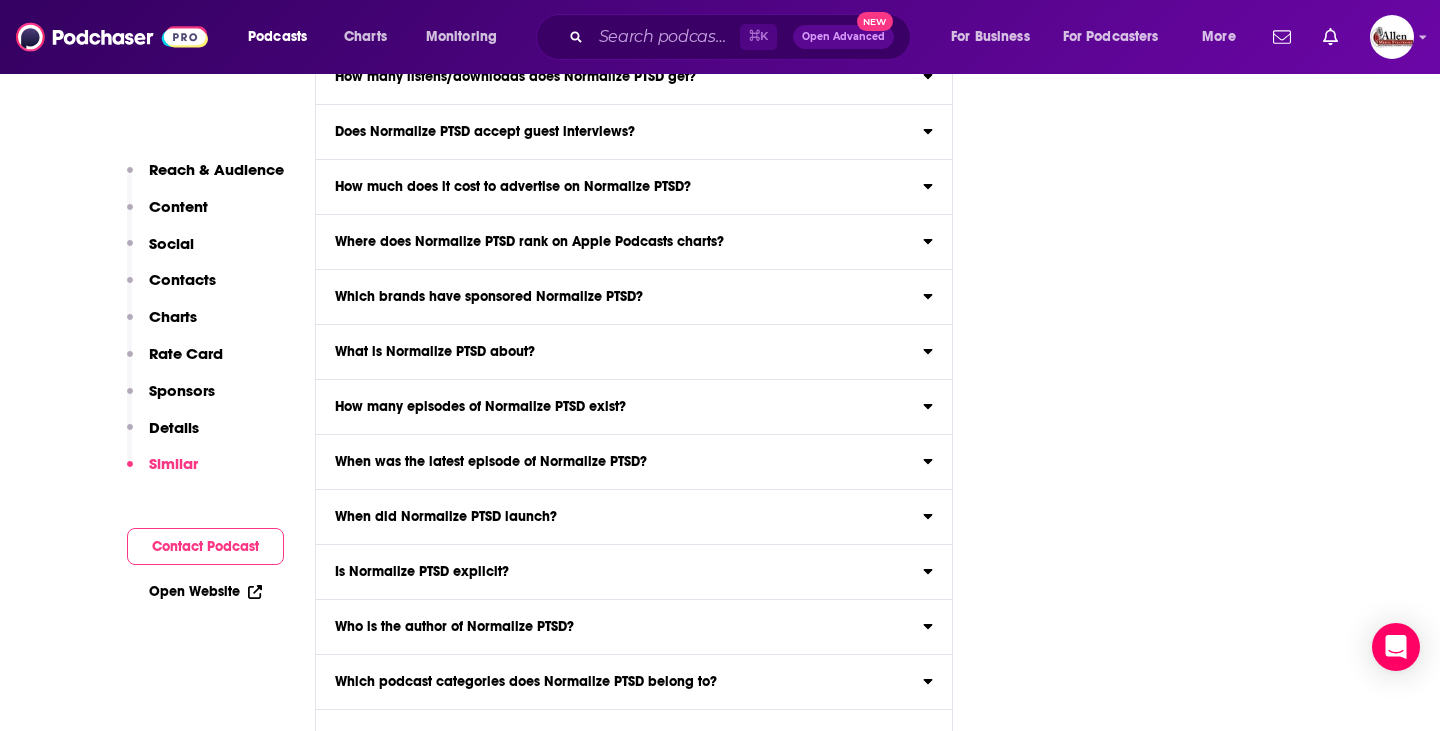 scroll, scrollTop: 9467, scrollLeft: 0, axis: vertical 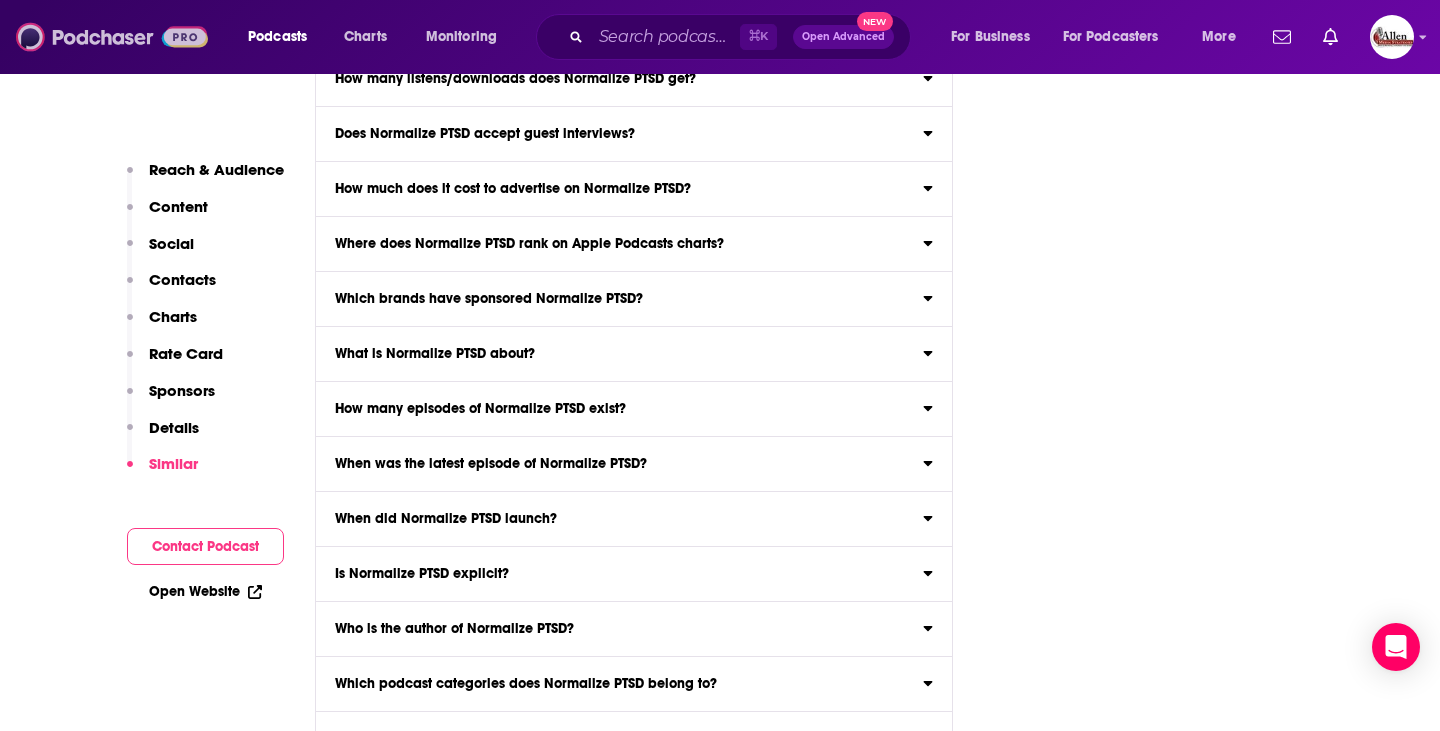 click at bounding box center (112, 37) 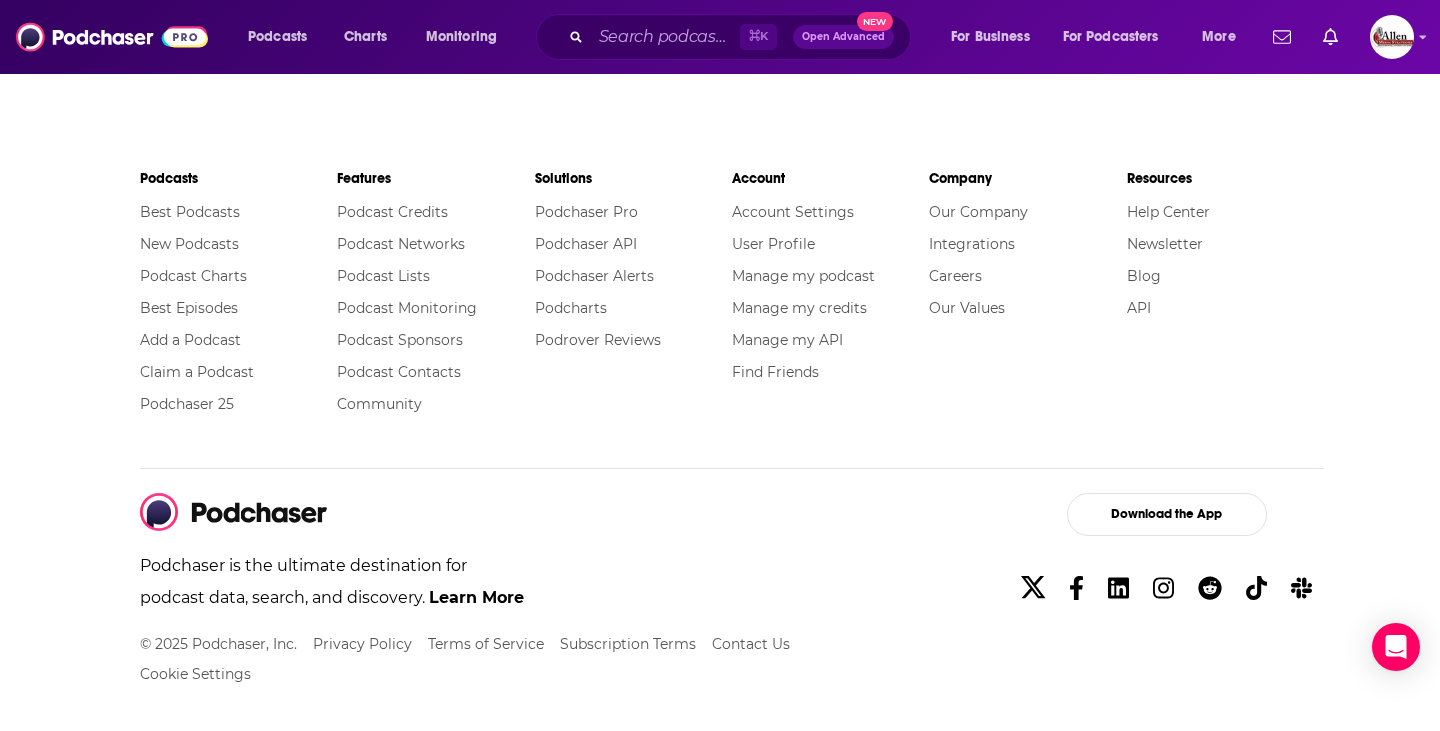 scroll, scrollTop: 0, scrollLeft: 0, axis: both 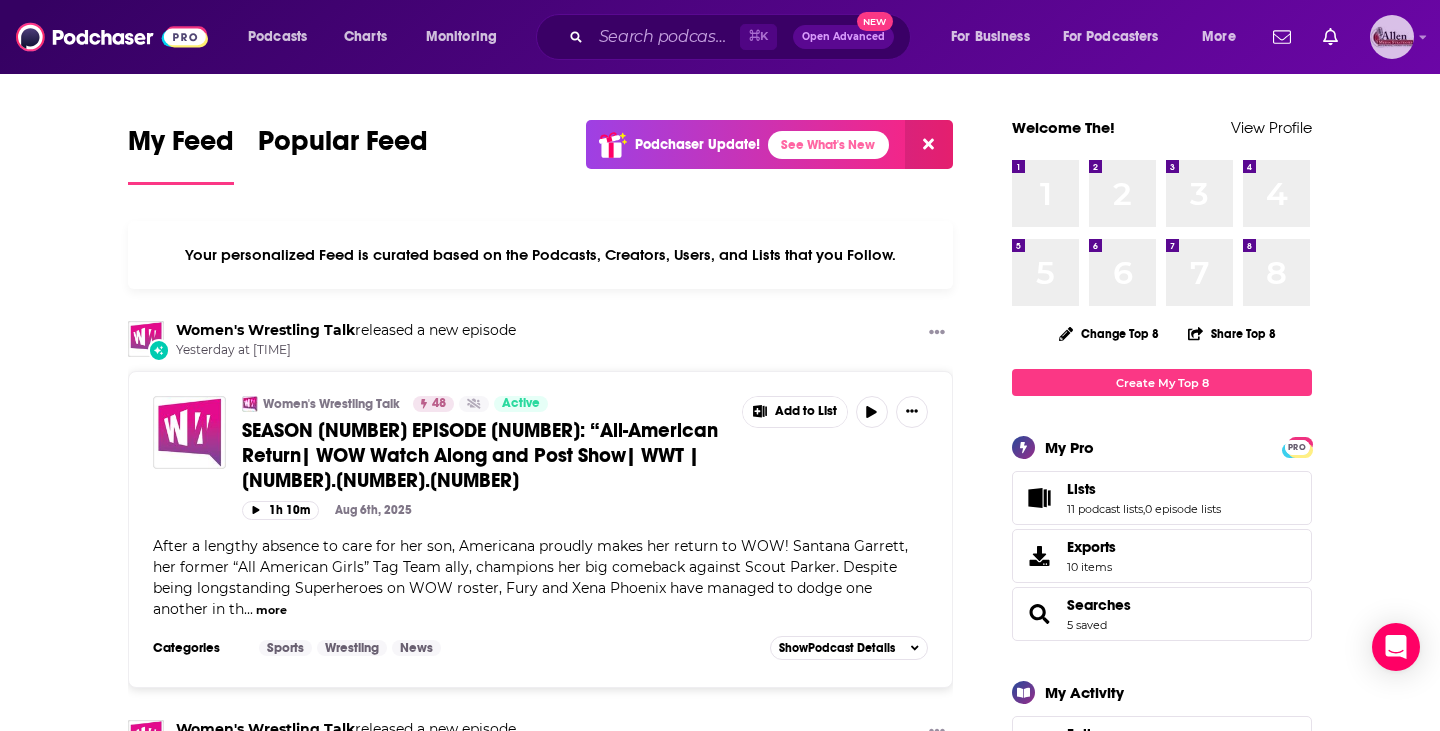 click at bounding box center (1392, 37) 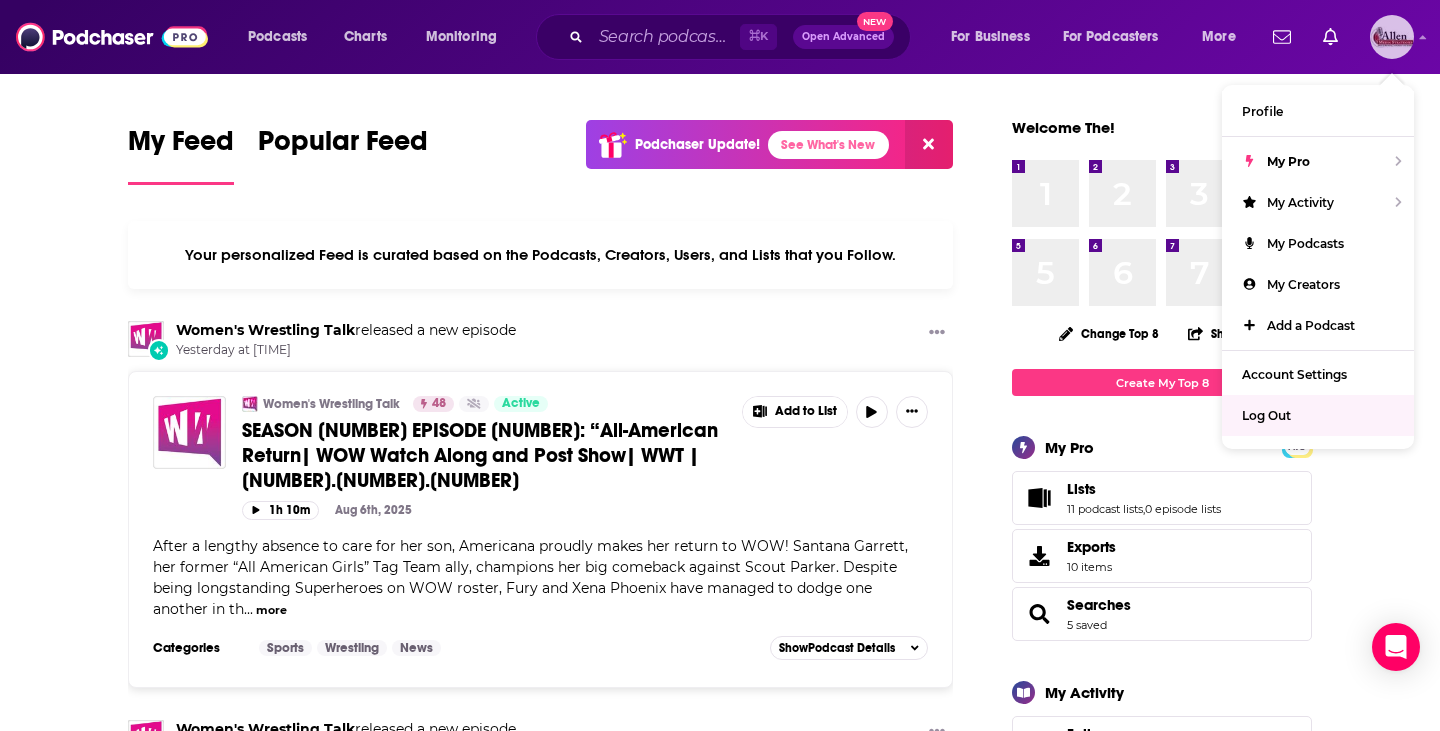 click on "Log Out" at bounding box center (1318, 415) 